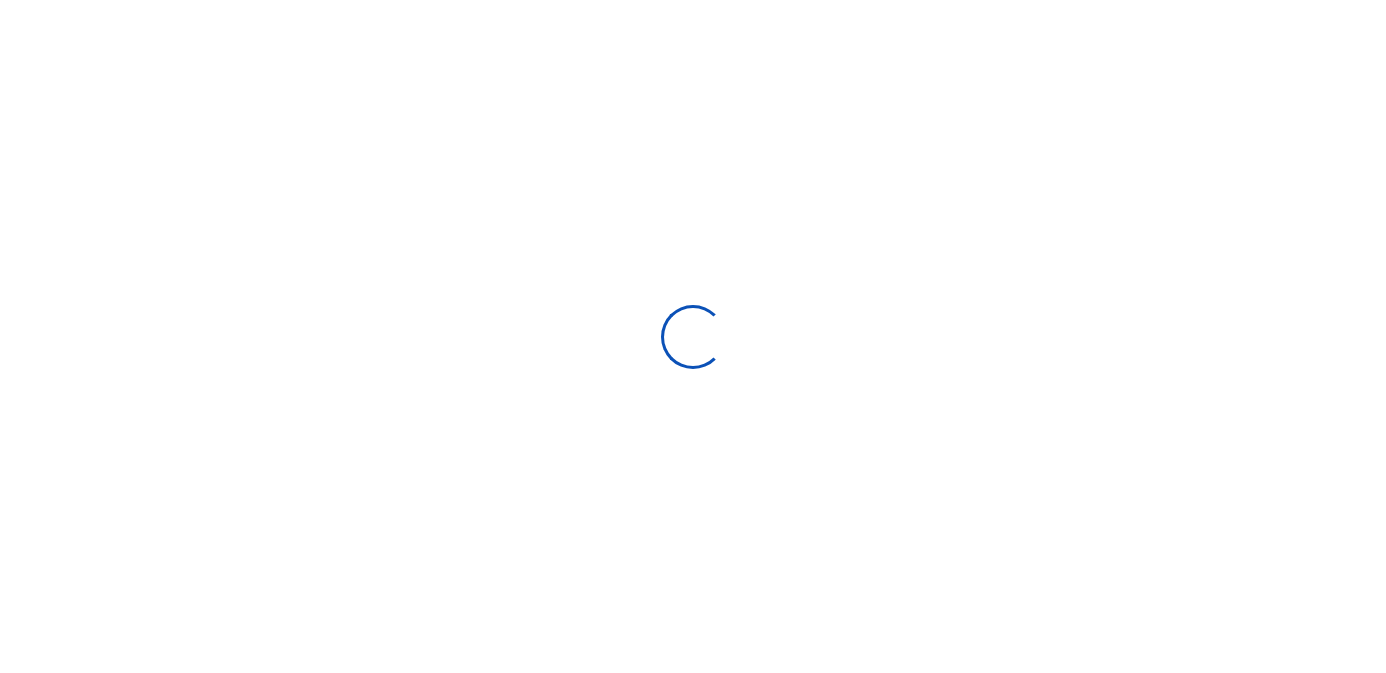 scroll, scrollTop: 0, scrollLeft: 0, axis: both 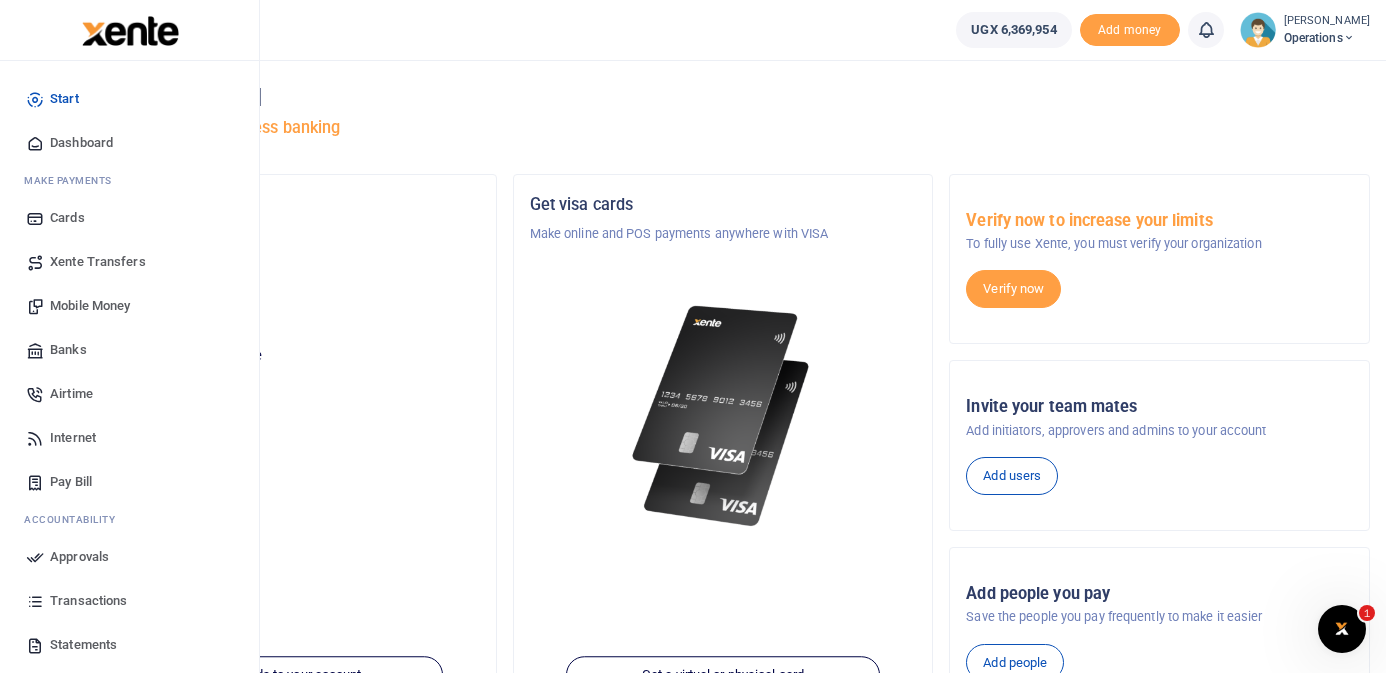 click on "Mobile Money" at bounding box center [90, 306] 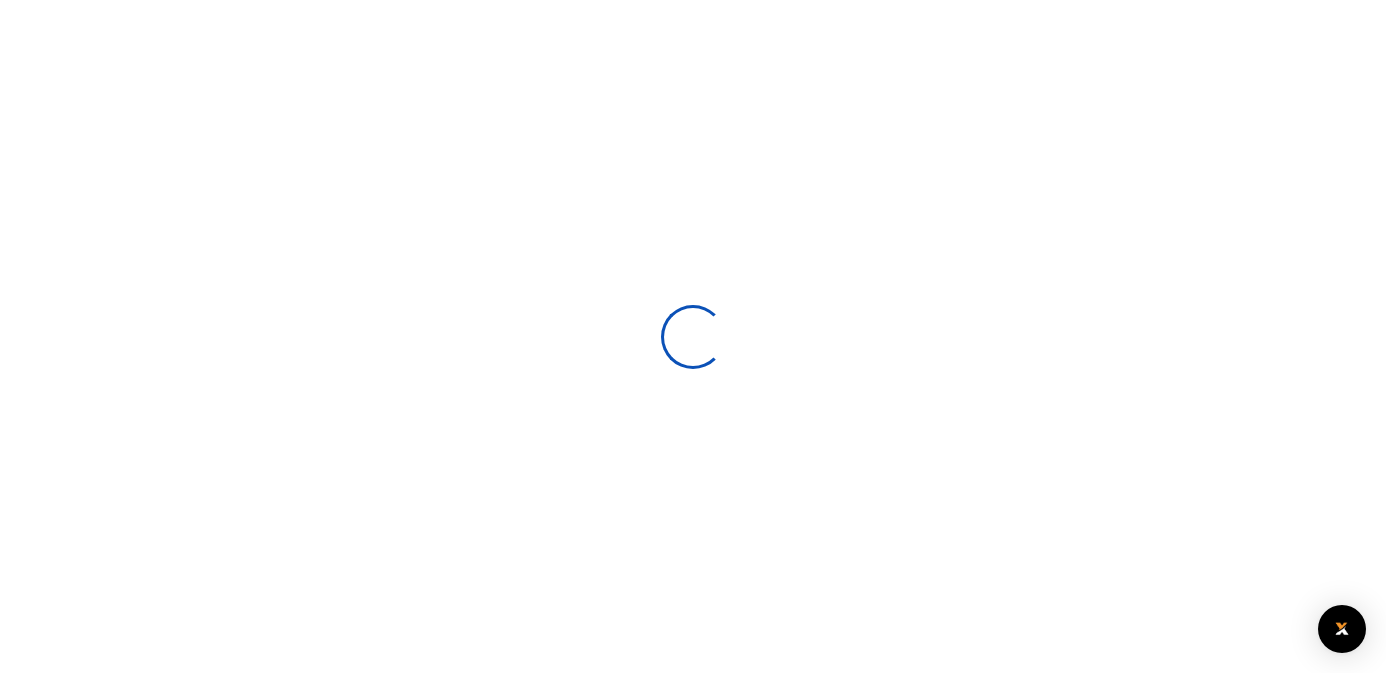 scroll, scrollTop: 0, scrollLeft: 0, axis: both 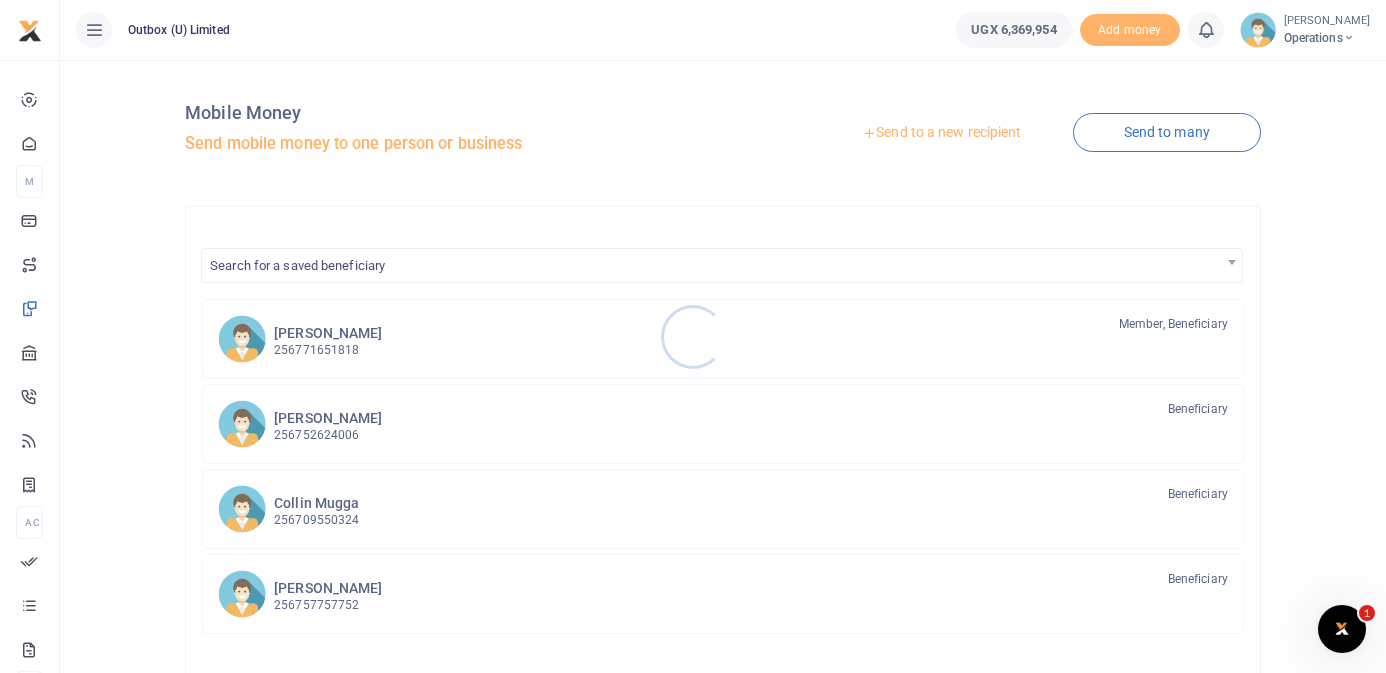 click at bounding box center (693, 336) 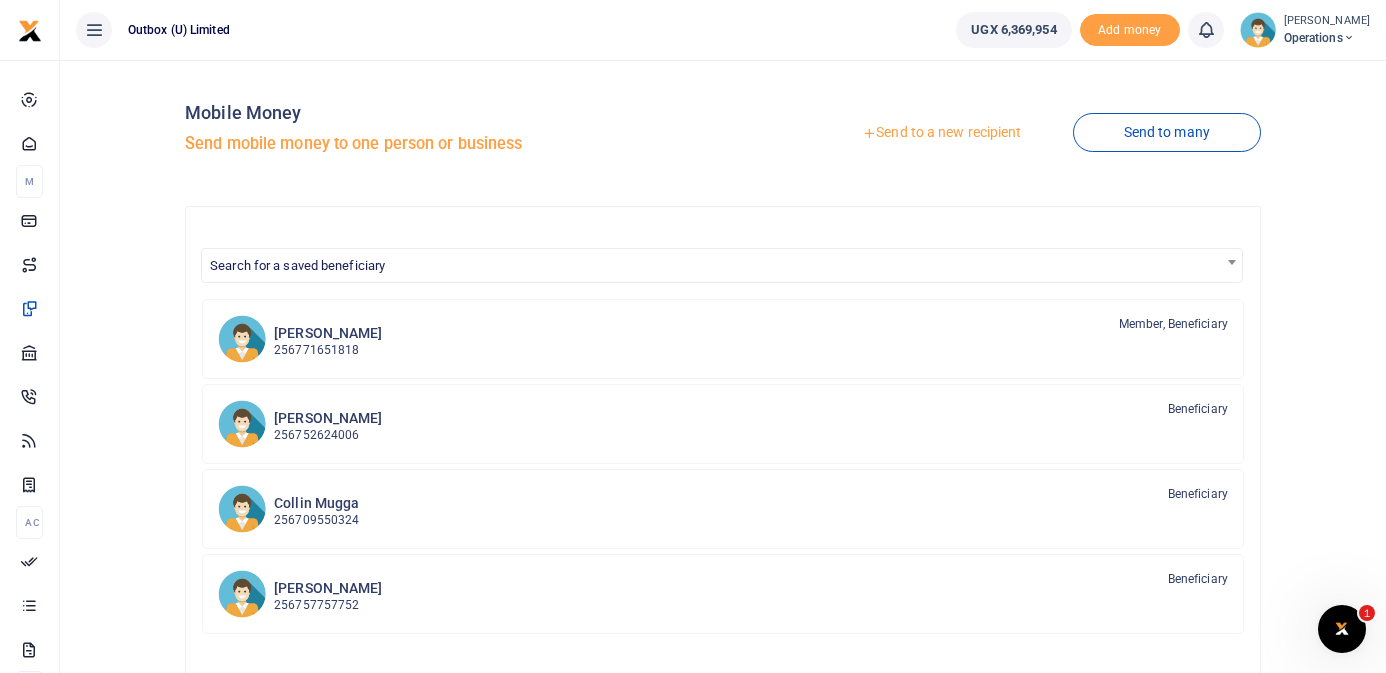 click on "Send to a new recipient" at bounding box center [941, 133] 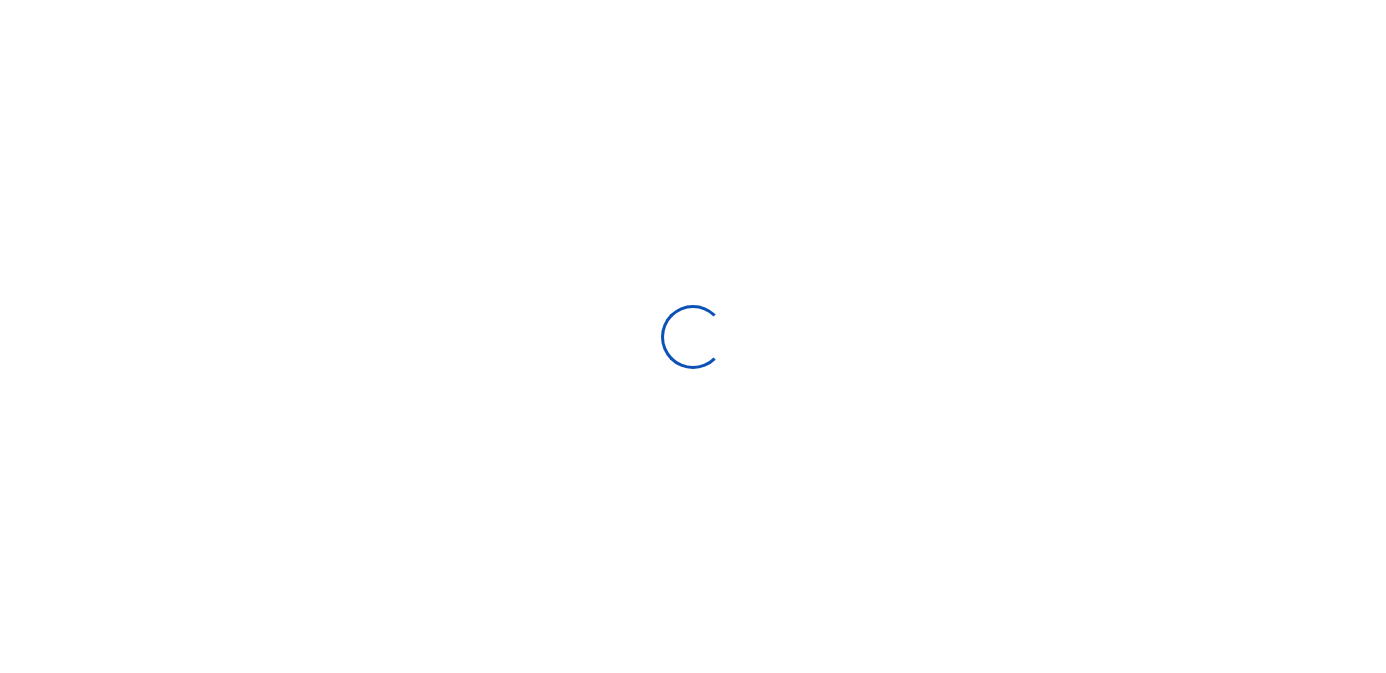 scroll, scrollTop: 0, scrollLeft: 0, axis: both 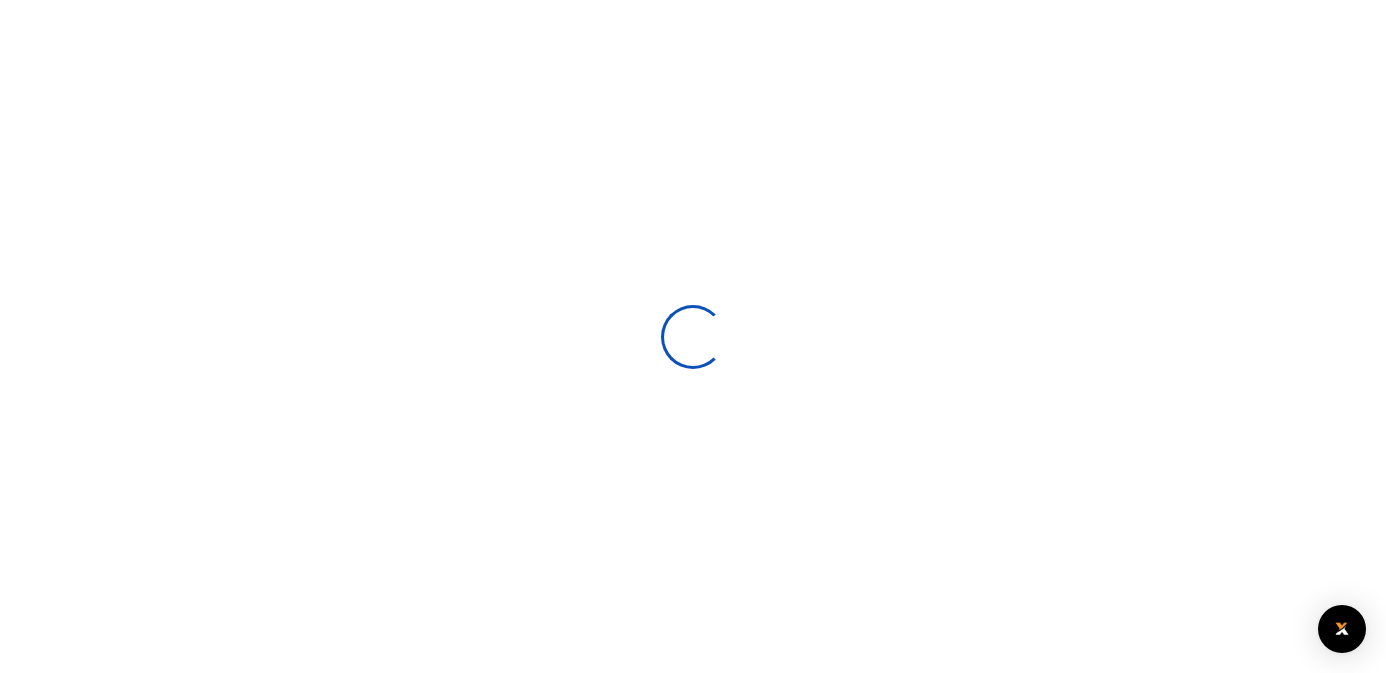 select 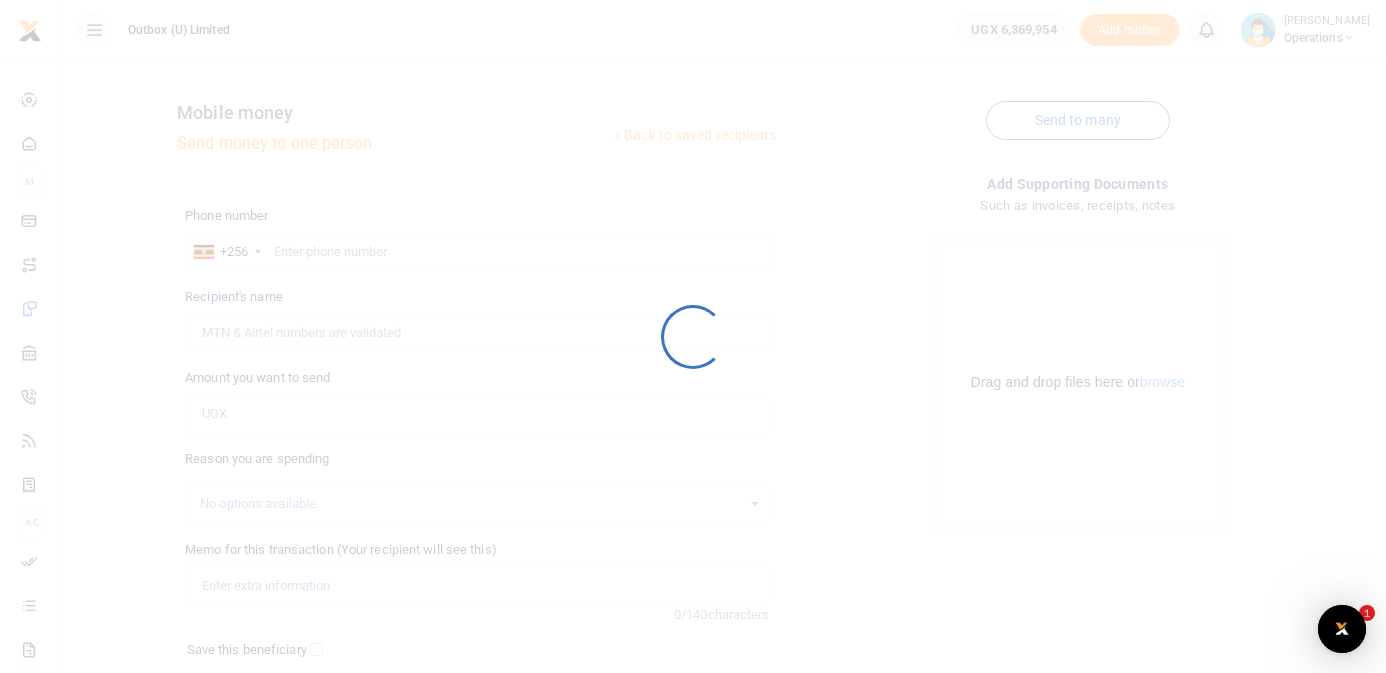 scroll, scrollTop: 0, scrollLeft: 0, axis: both 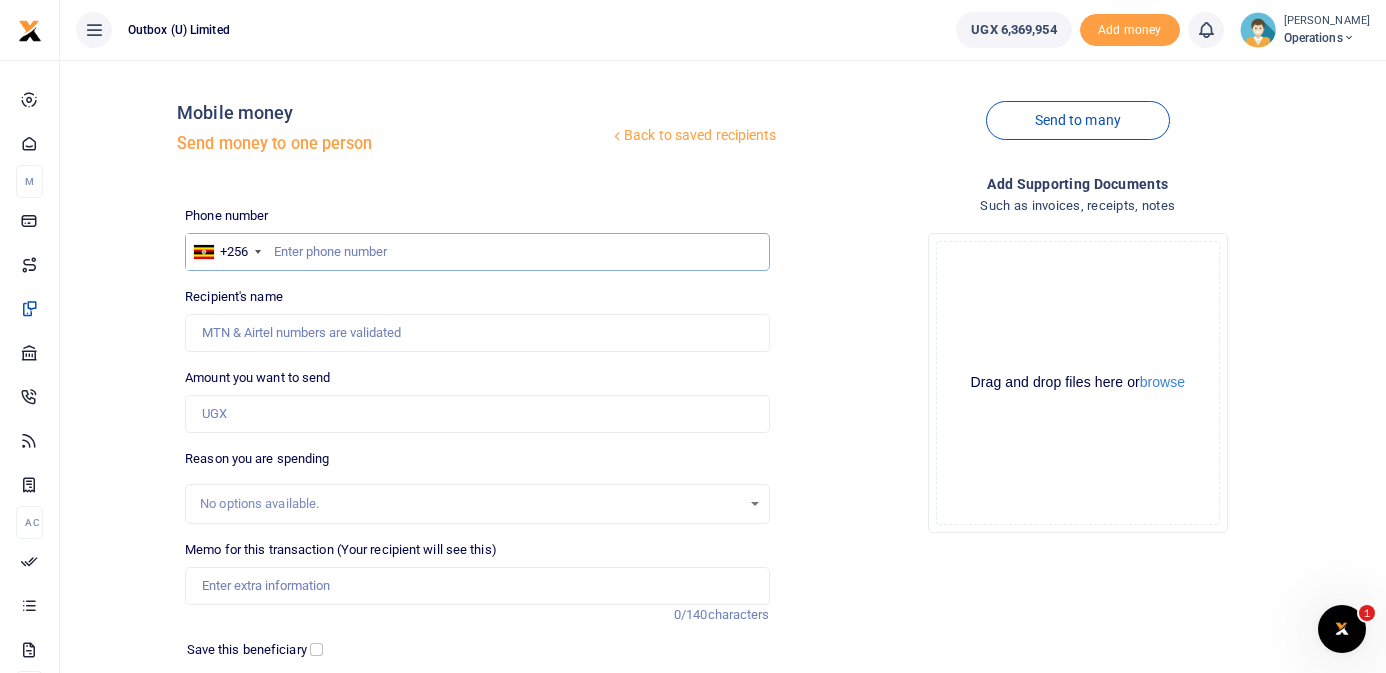 click at bounding box center [477, 252] 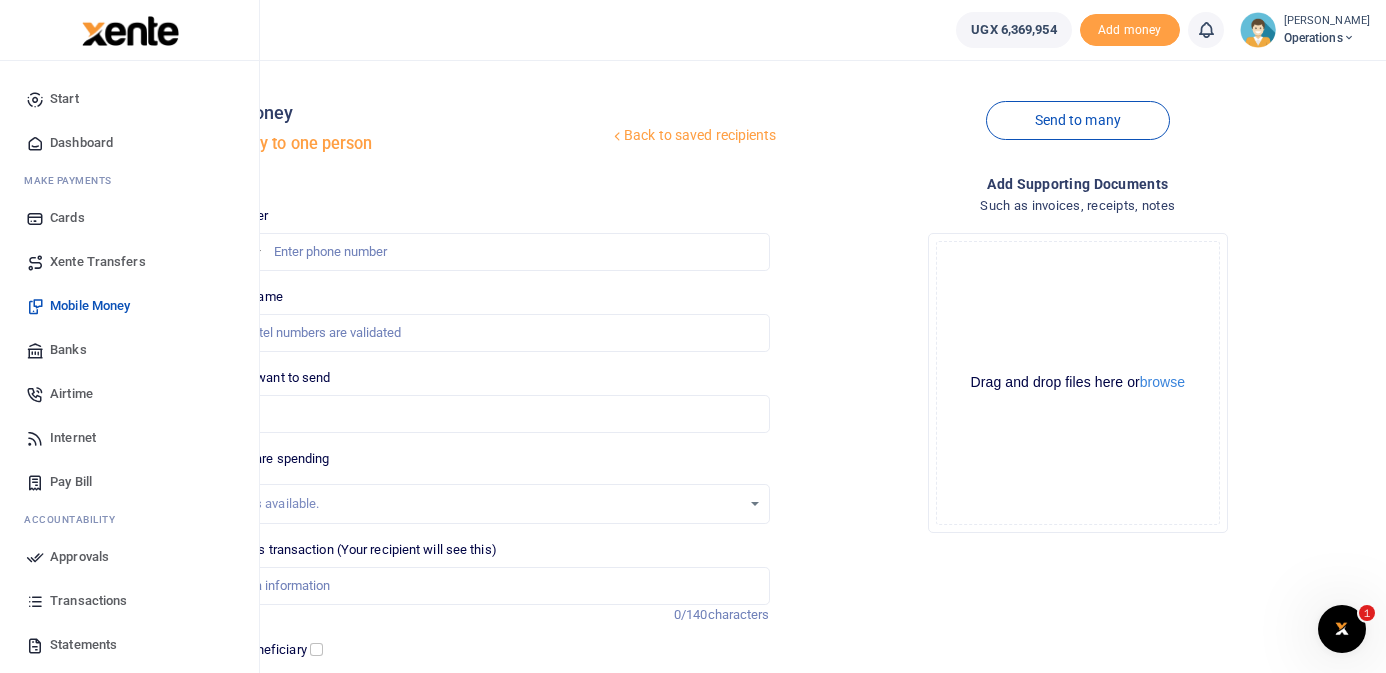 click at bounding box center [130, 31] 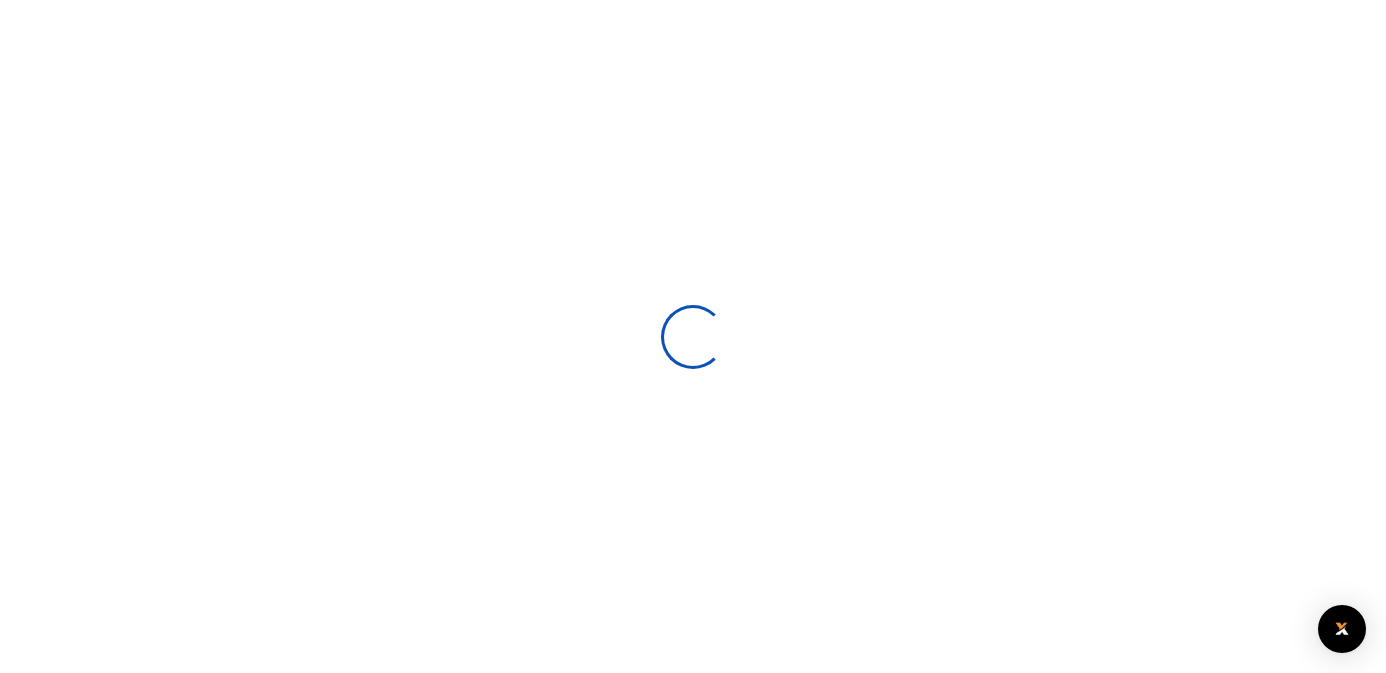 scroll, scrollTop: 0, scrollLeft: 0, axis: both 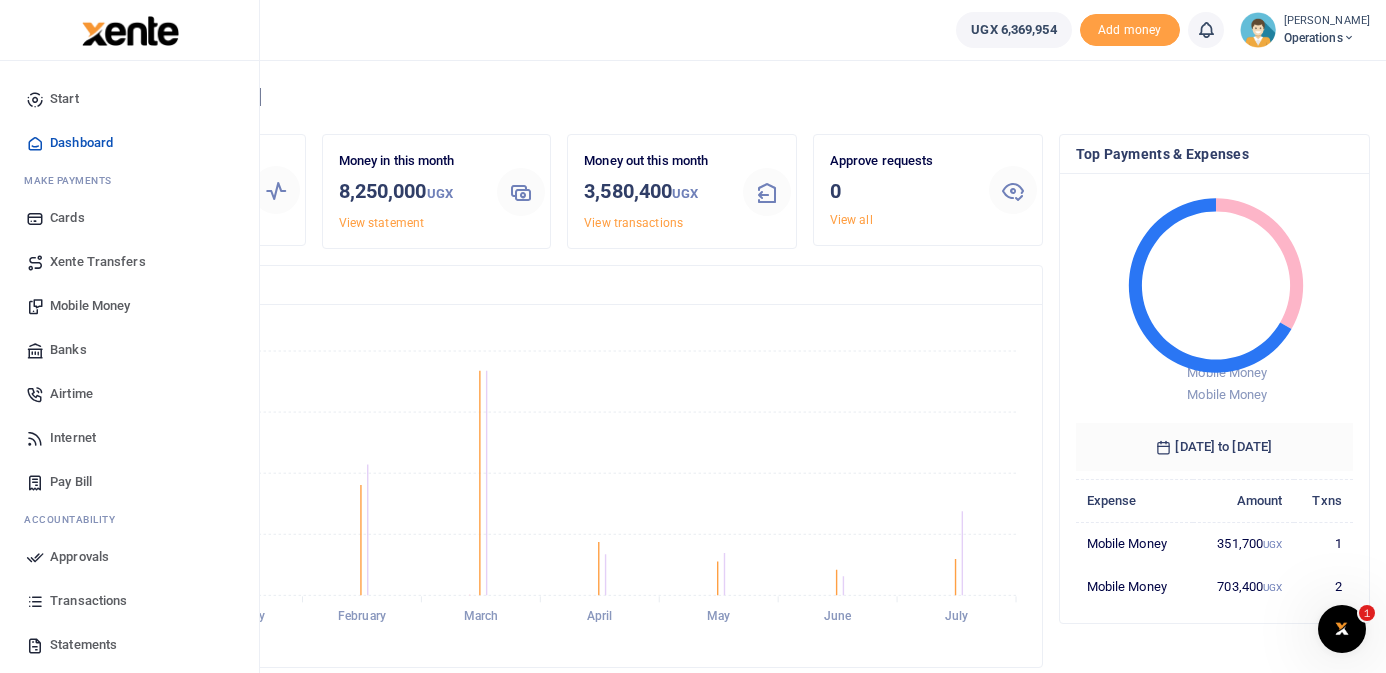 click on "Mobile Money" at bounding box center [90, 306] 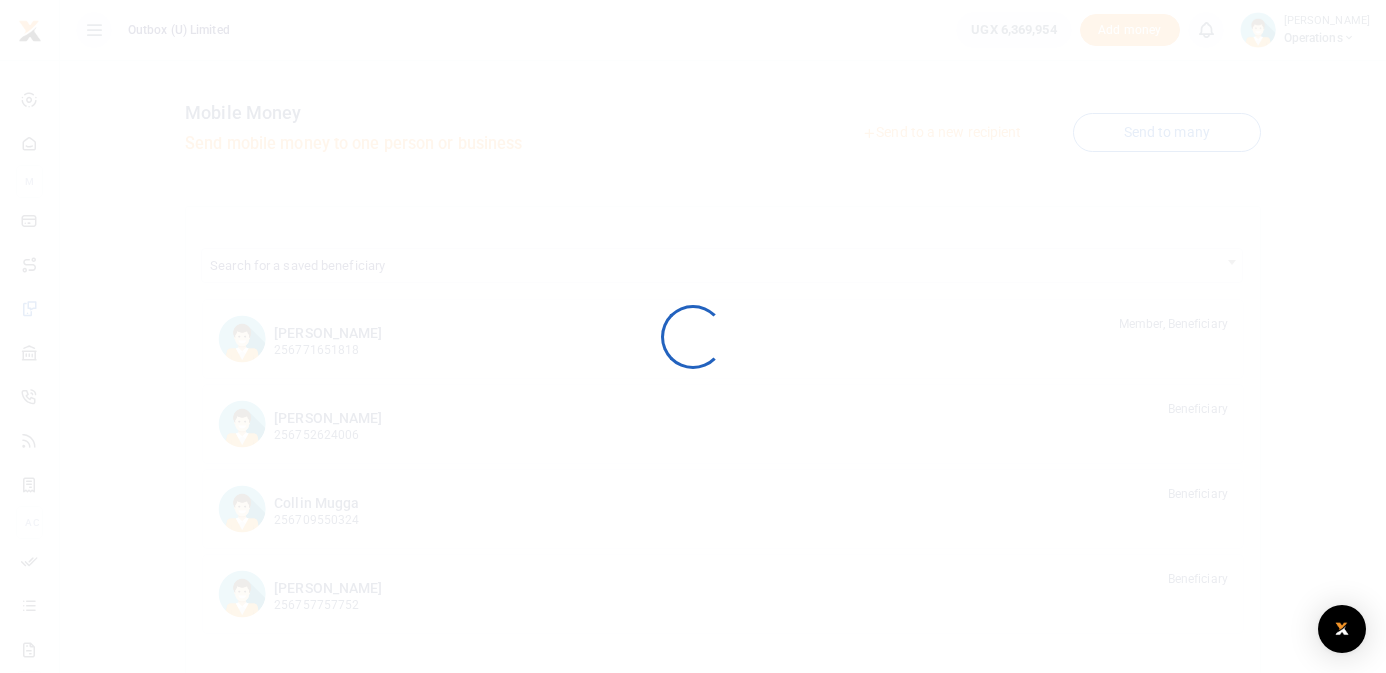 scroll, scrollTop: 0, scrollLeft: 0, axis: both 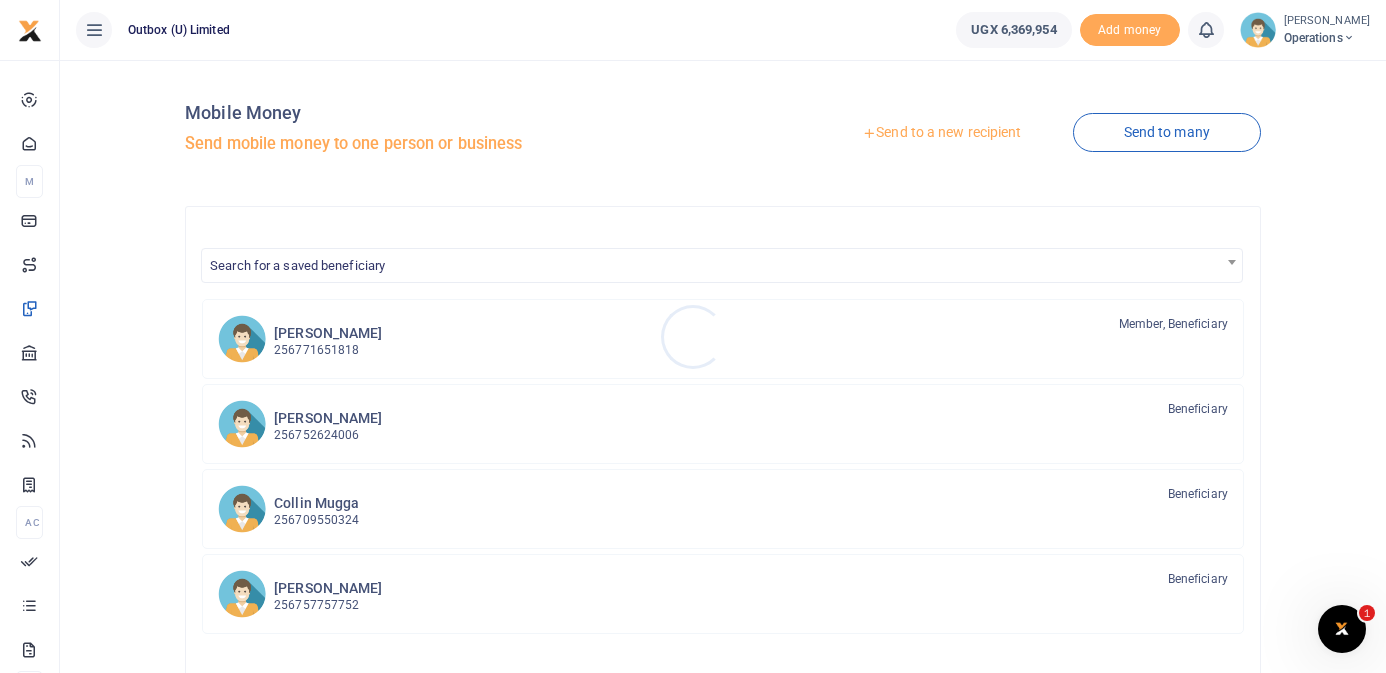 click at bounding box center (693, 336) 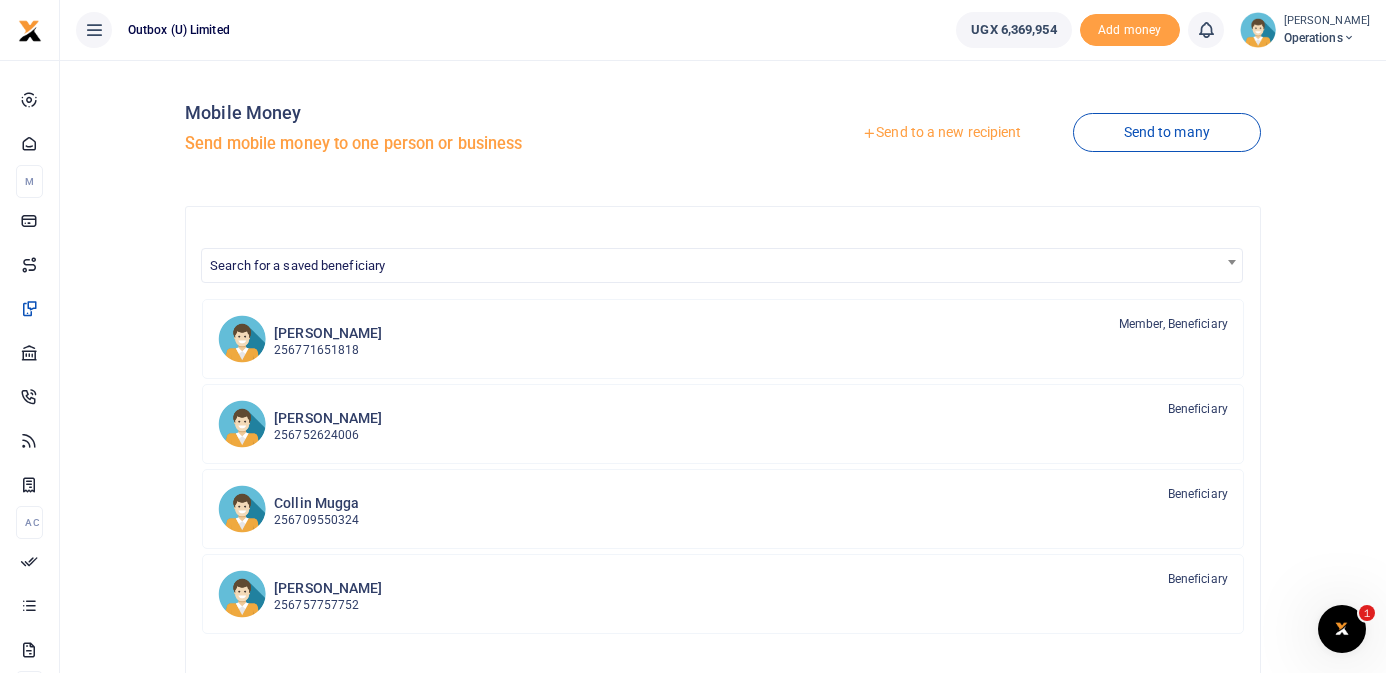 click on "Send to a new recipient" at bounding box center (941, 133) 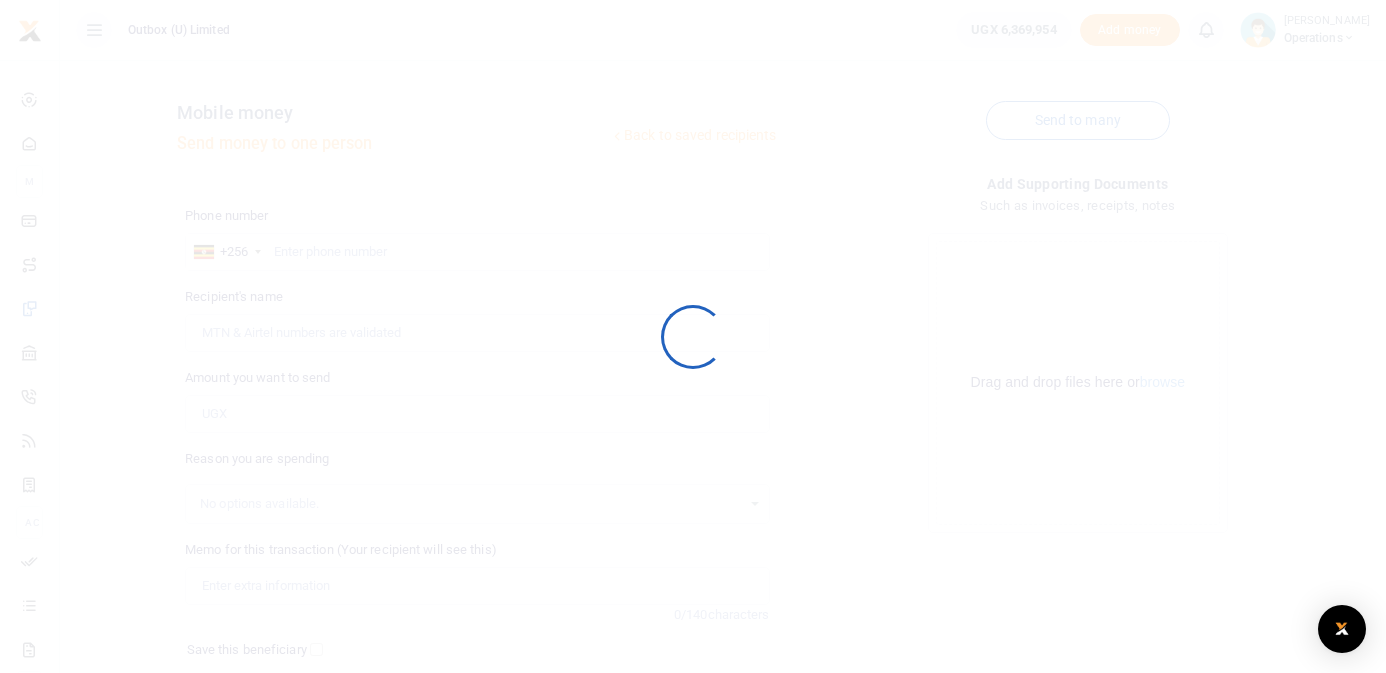 scroll, scrollTop: 0, scrollLeft: 0, axis: both 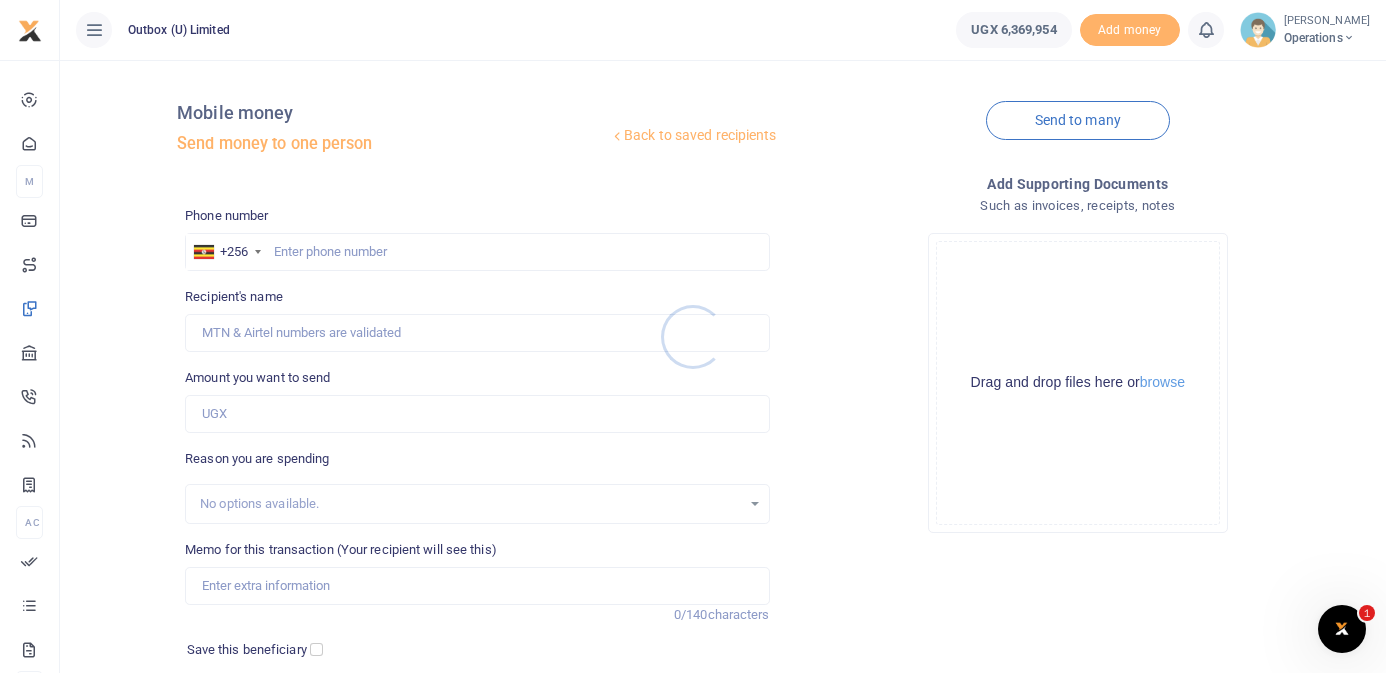 click at bounding box center (693, 336) 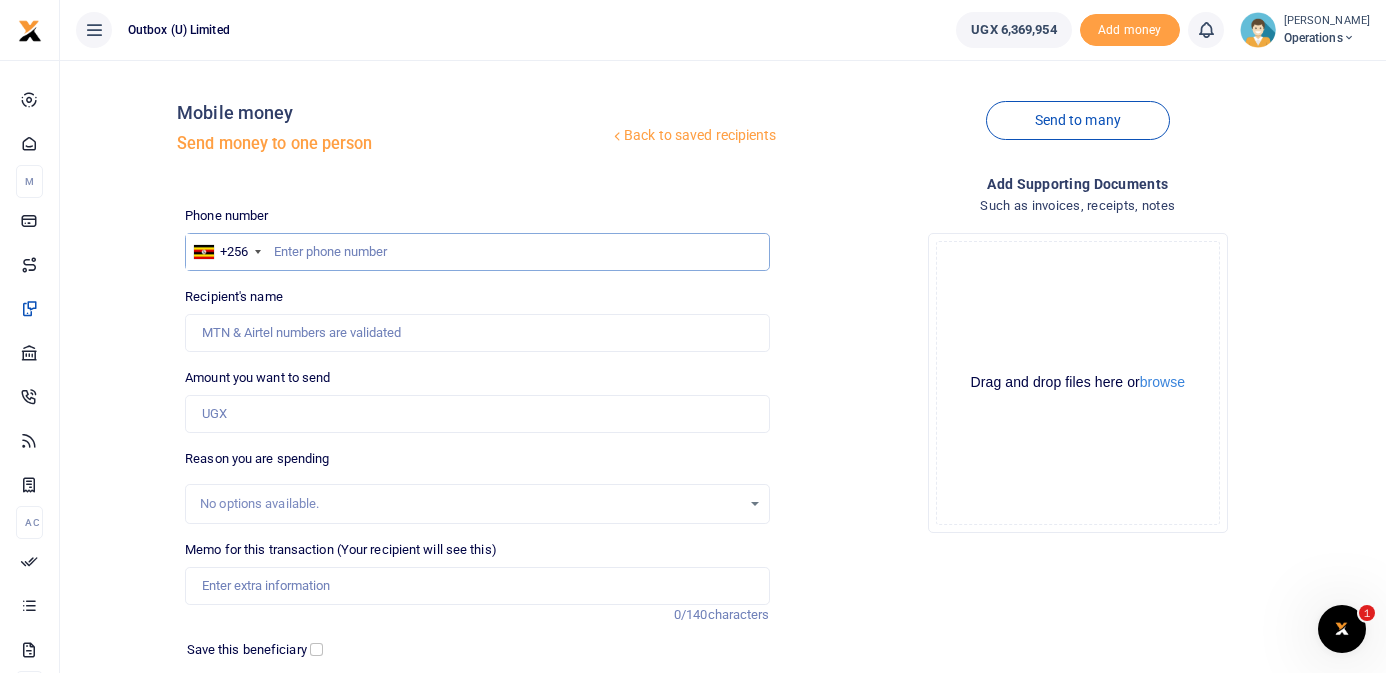 click at bounding box center [477, 252] 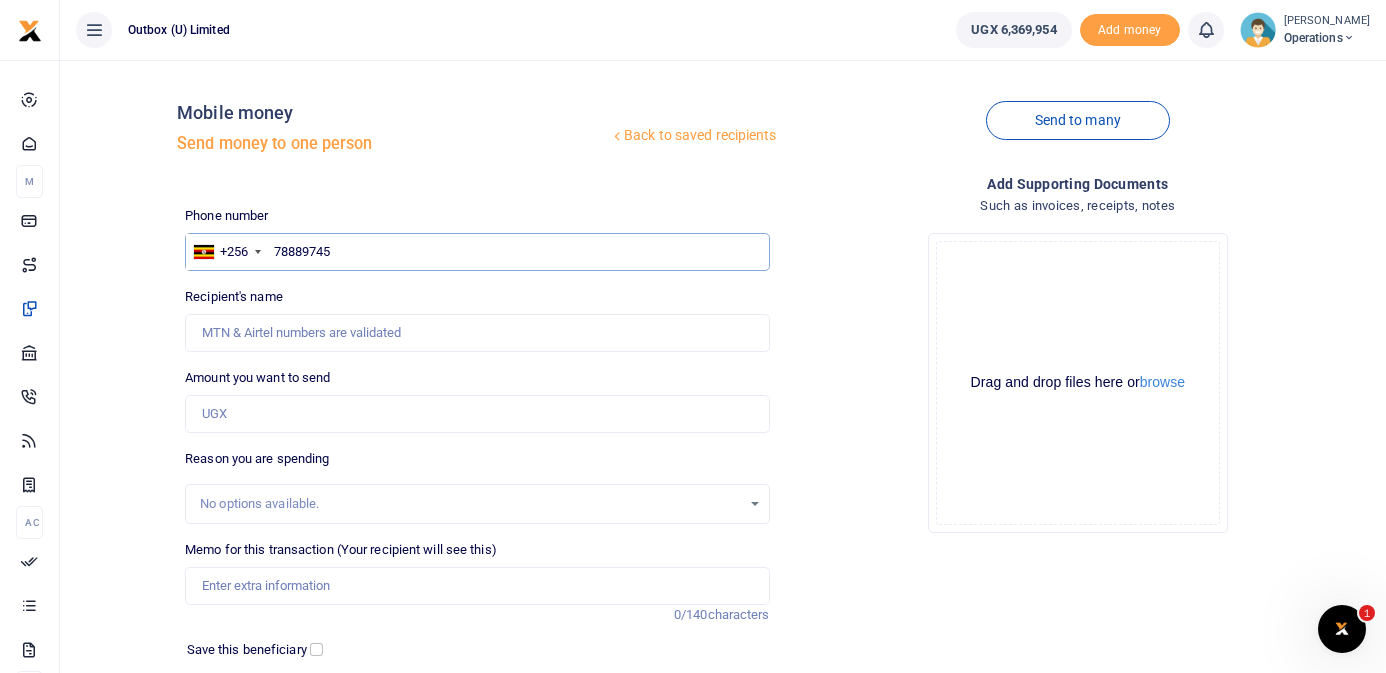 type on "788897457" 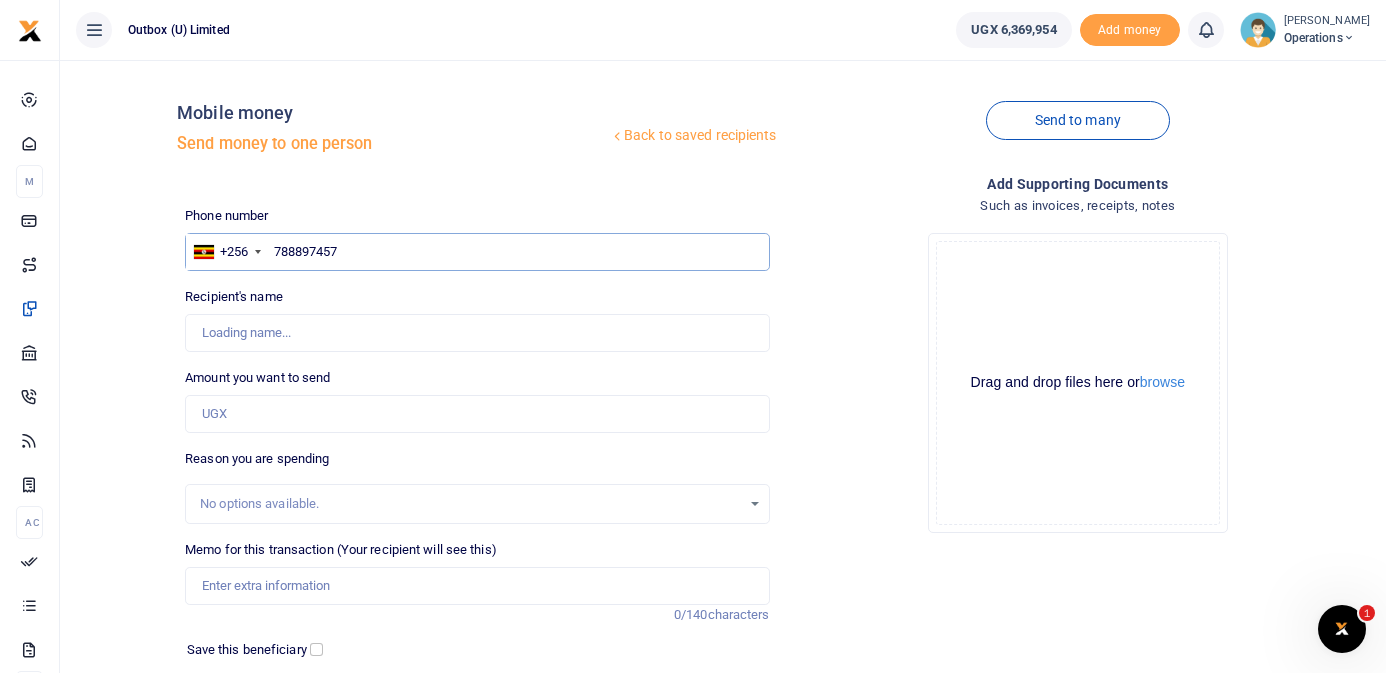 type on "Eric Kyama" 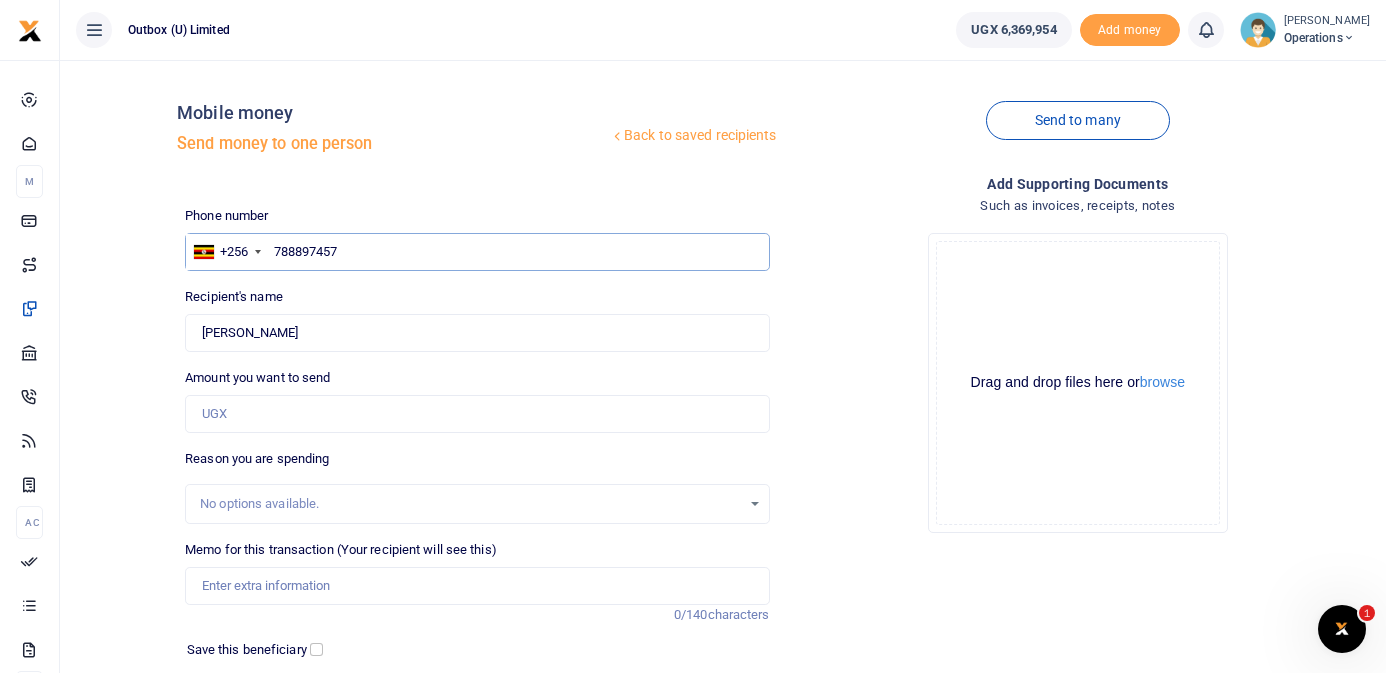 type on "788897457" 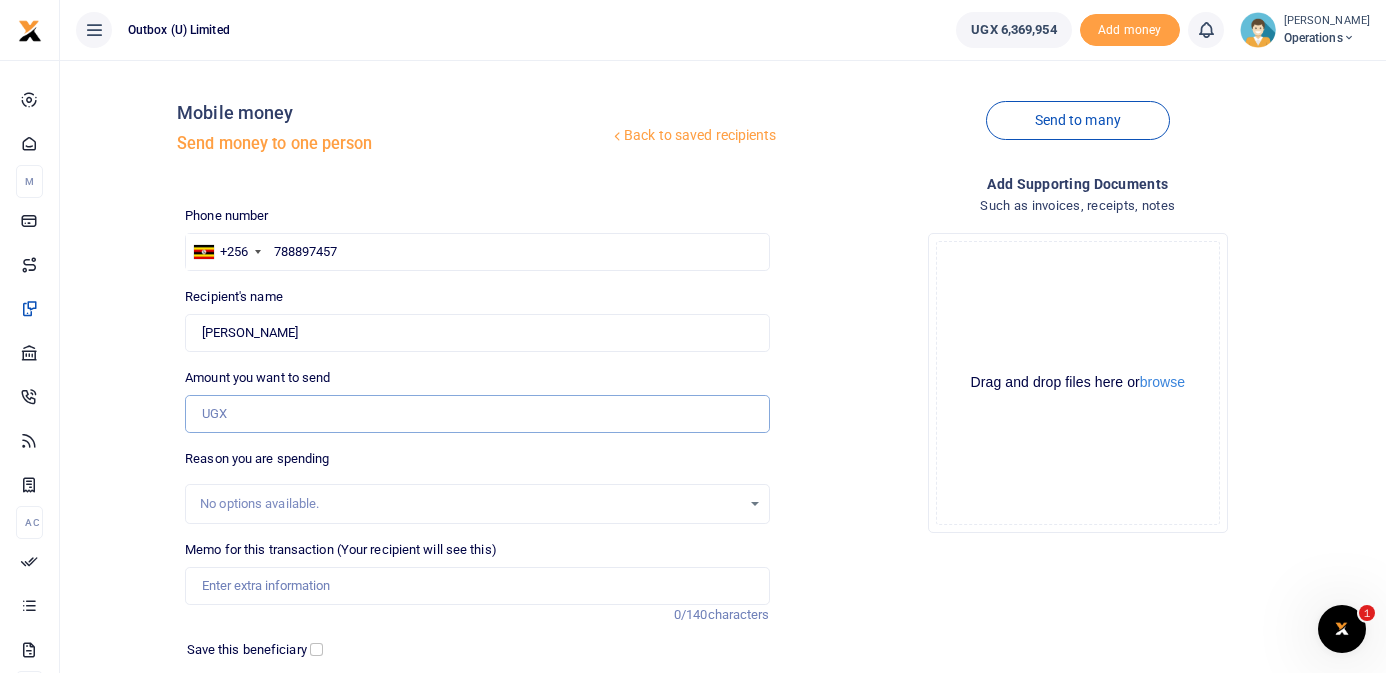 click on "Amount you want to send" at bounding box center (477, 414) 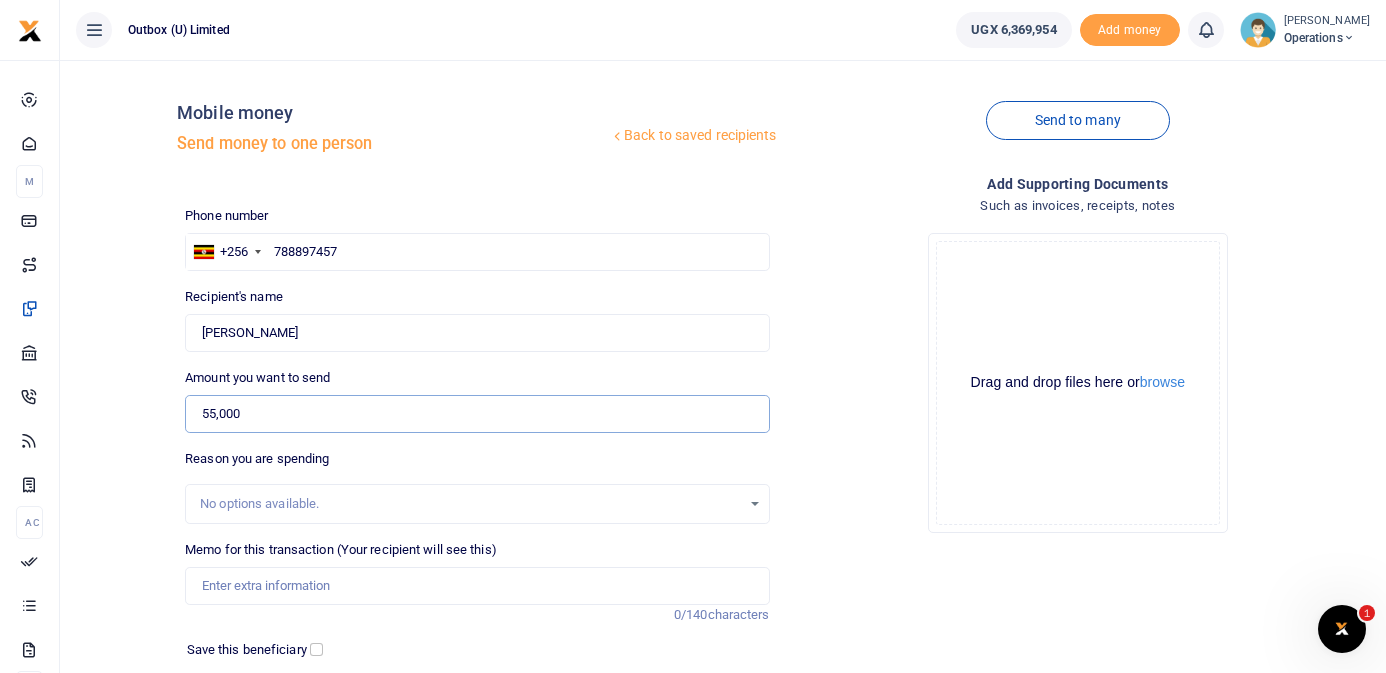 type on "55,000" 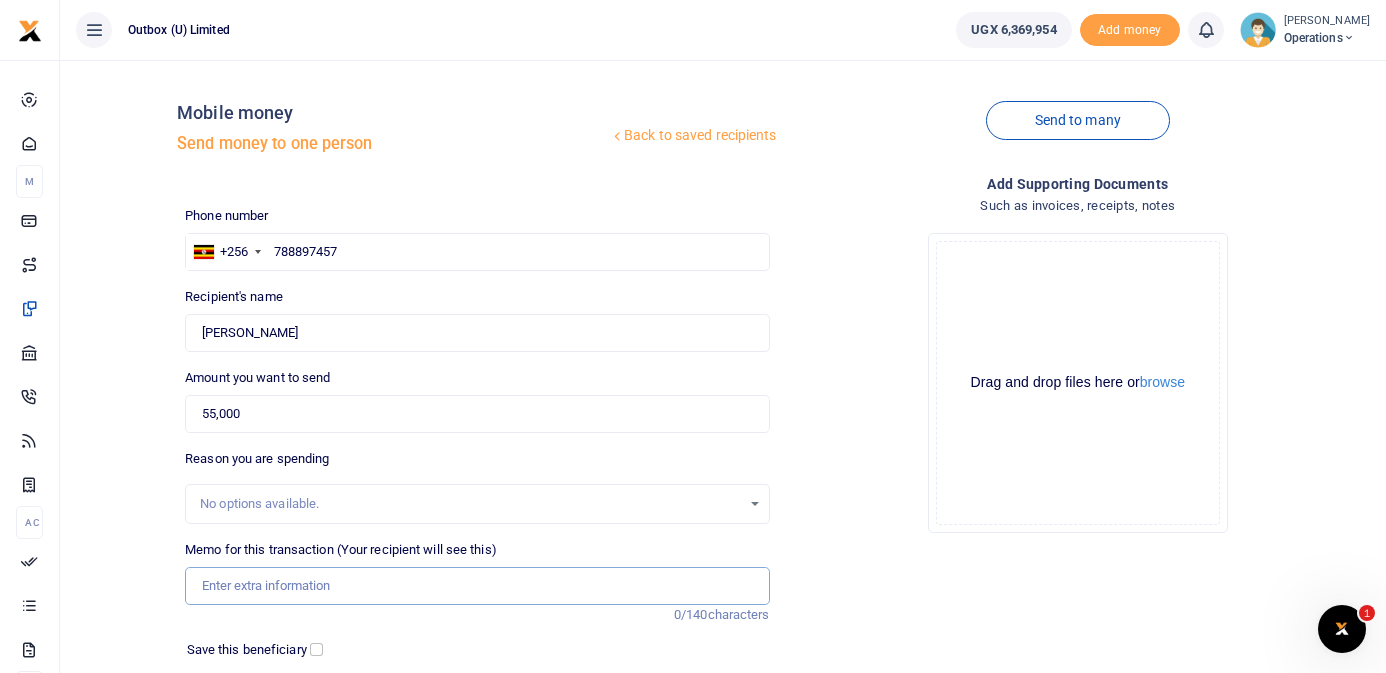 click on "Memo for this transaction (Your recipient will see this)" at bounding box center [477, 586] 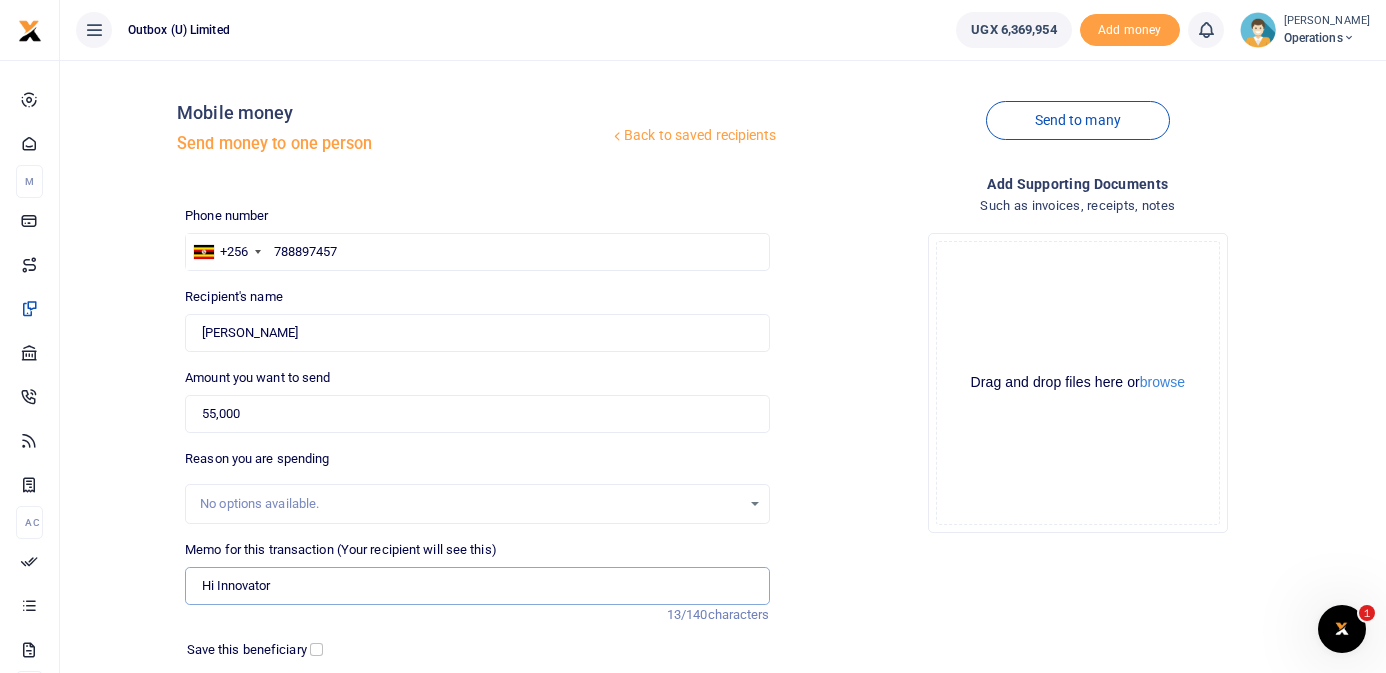 paste on "TRANSPORTATION OF BRANDING MATERIAL" 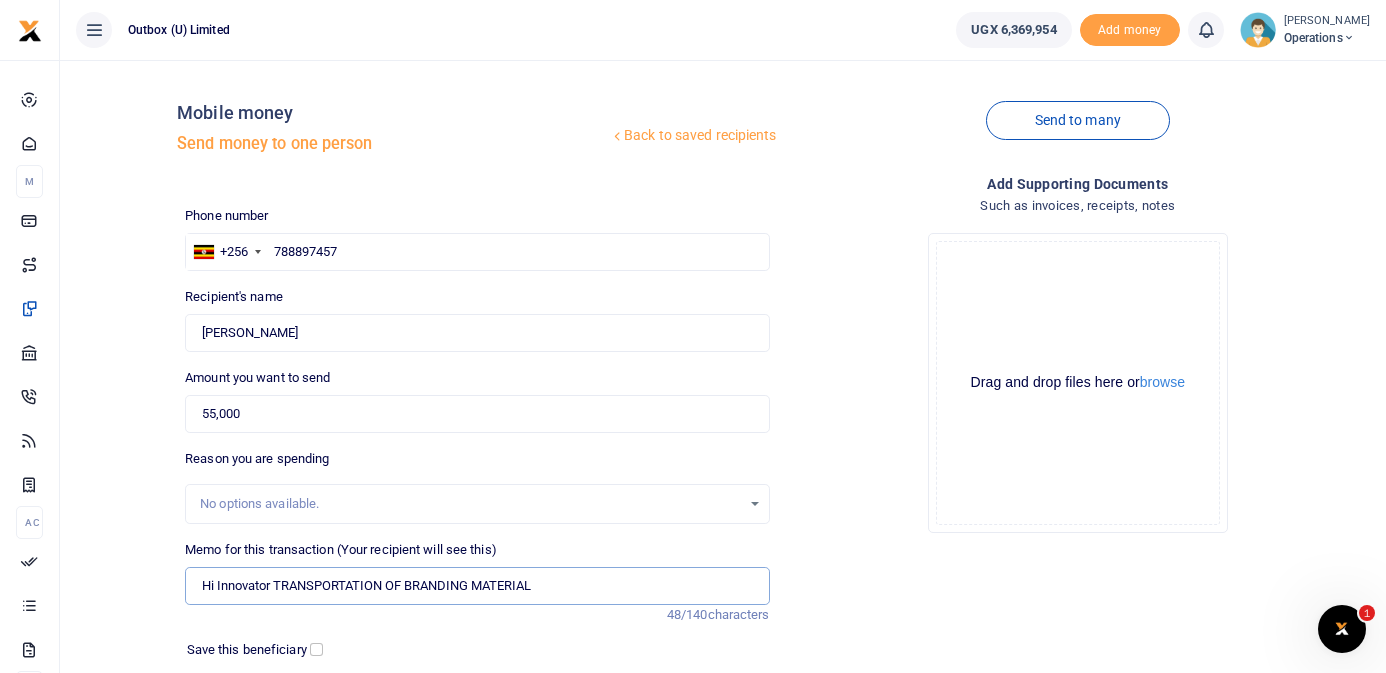 drag, startPoint x: 274, startPoint y: 585, endPoint x: -39, endPoint y: 510, distance: 321.86023 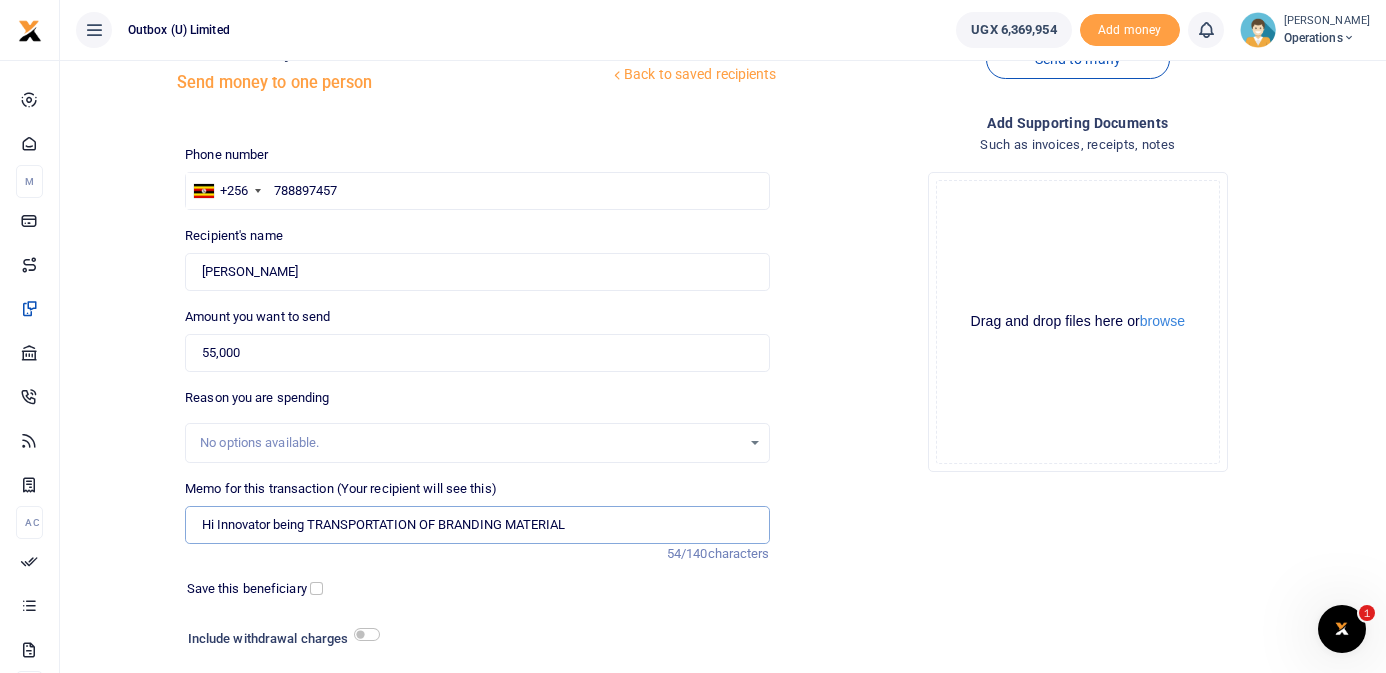scroll, scrollTop: 66, scrollLeft: 0, axis: vertical 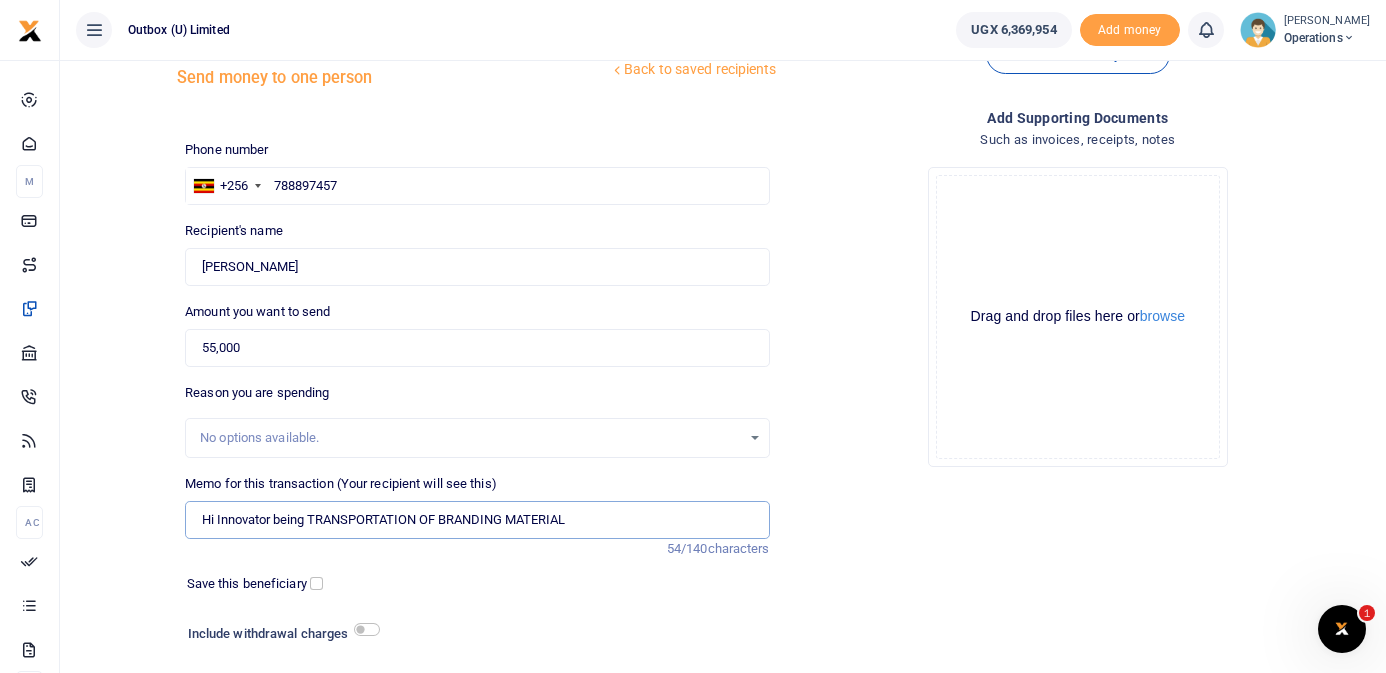 drag, startPoint x: 577, startPoint y: 515, endPoint x: 312, endPoint y: 522, distance: 265.09244 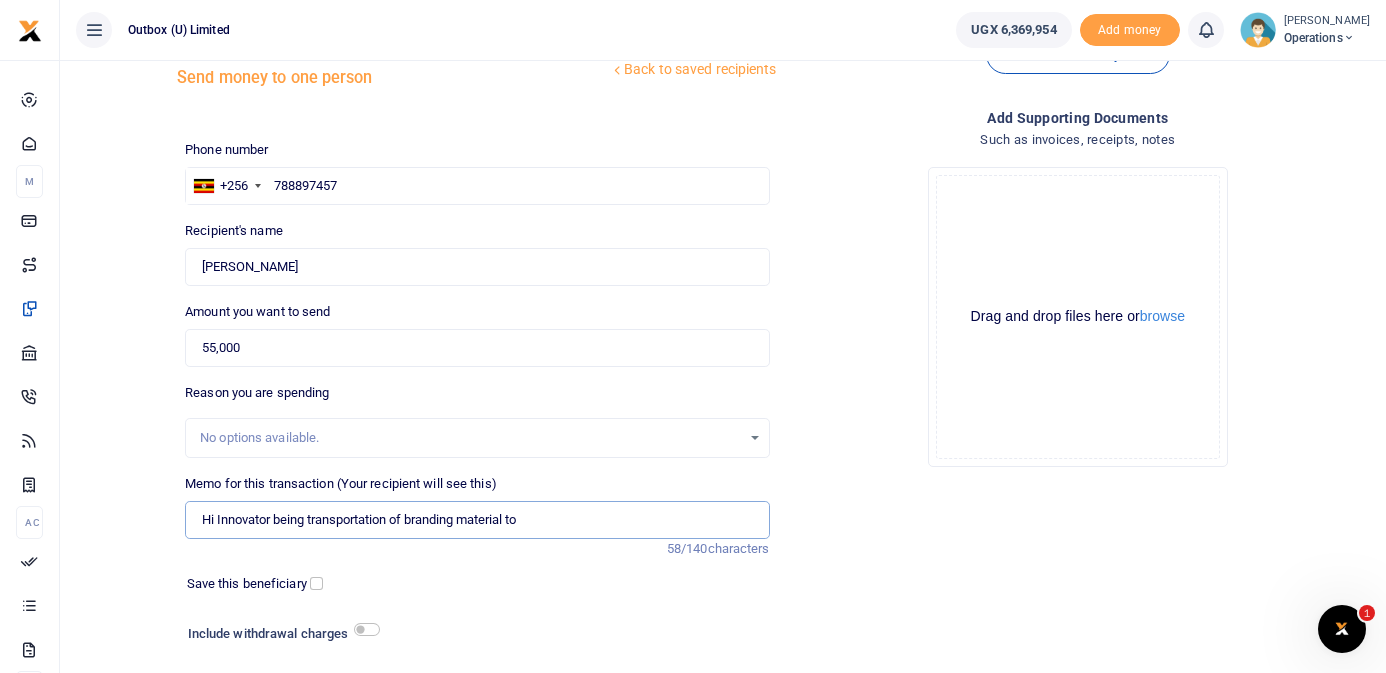 paste on "Sheraton Hotel" 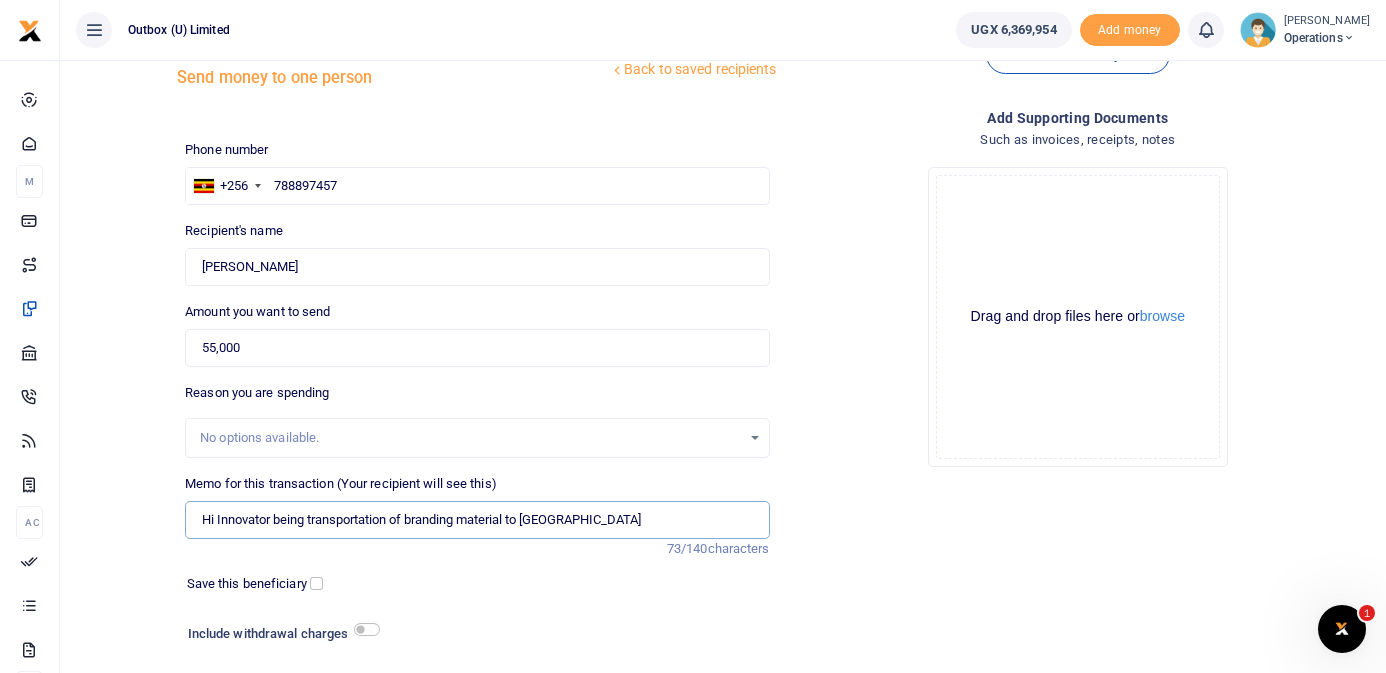 paste on "for the validation workshop" 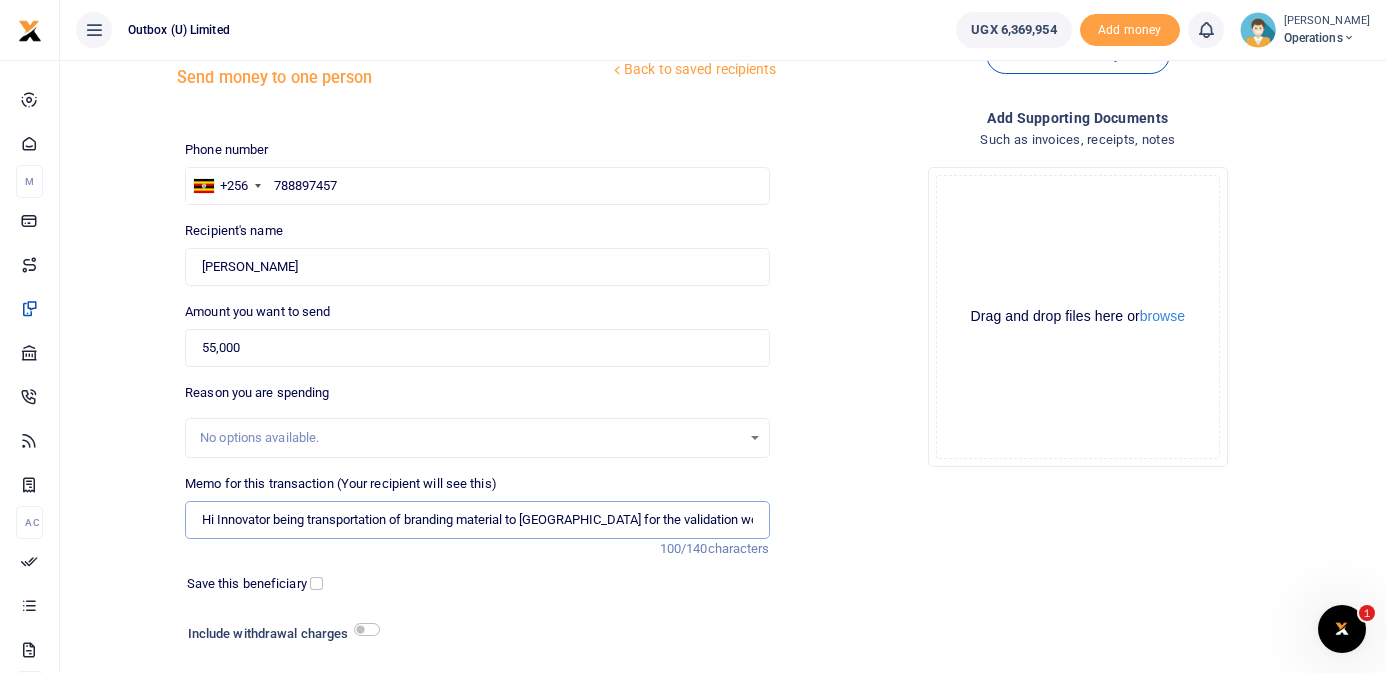 scroll, scrollTop: 0, scrollLeft: 24, axis: horizontal 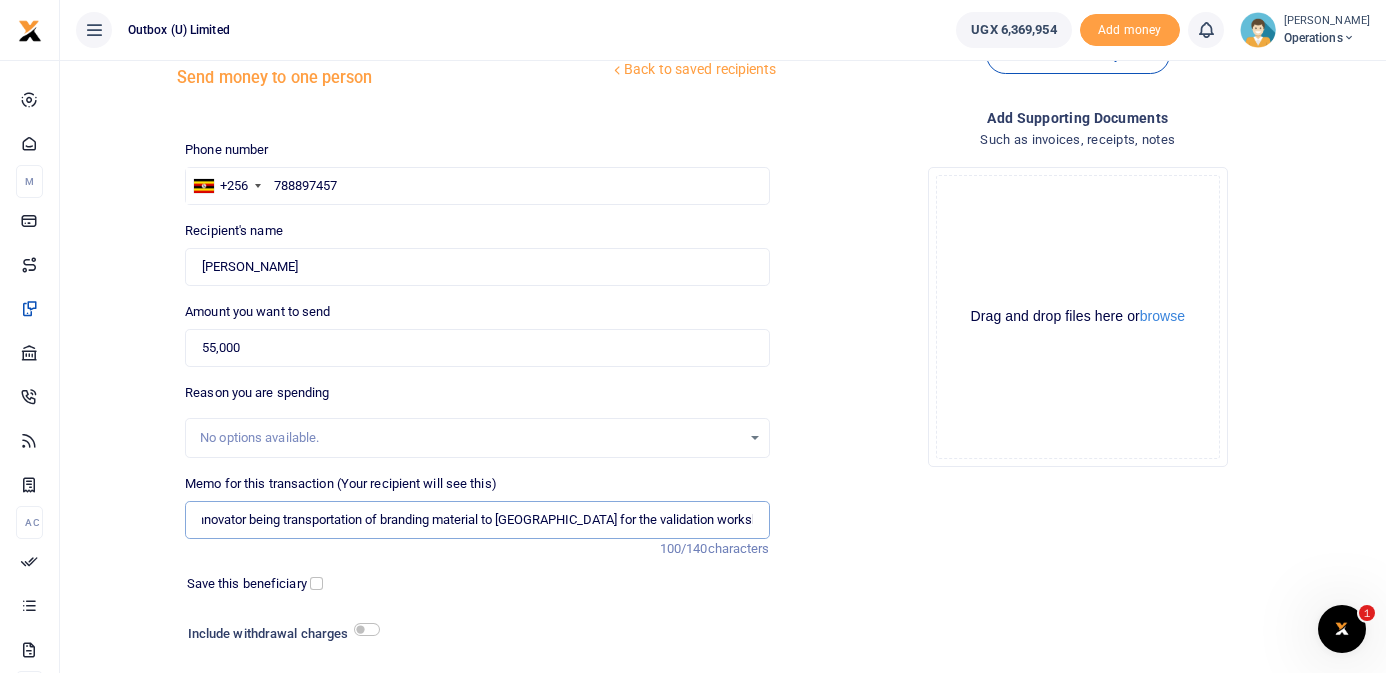 drag, startPoint x: 492, startPoint y: 519, endPoint x: 596, endPoint y: 519, distance: 104 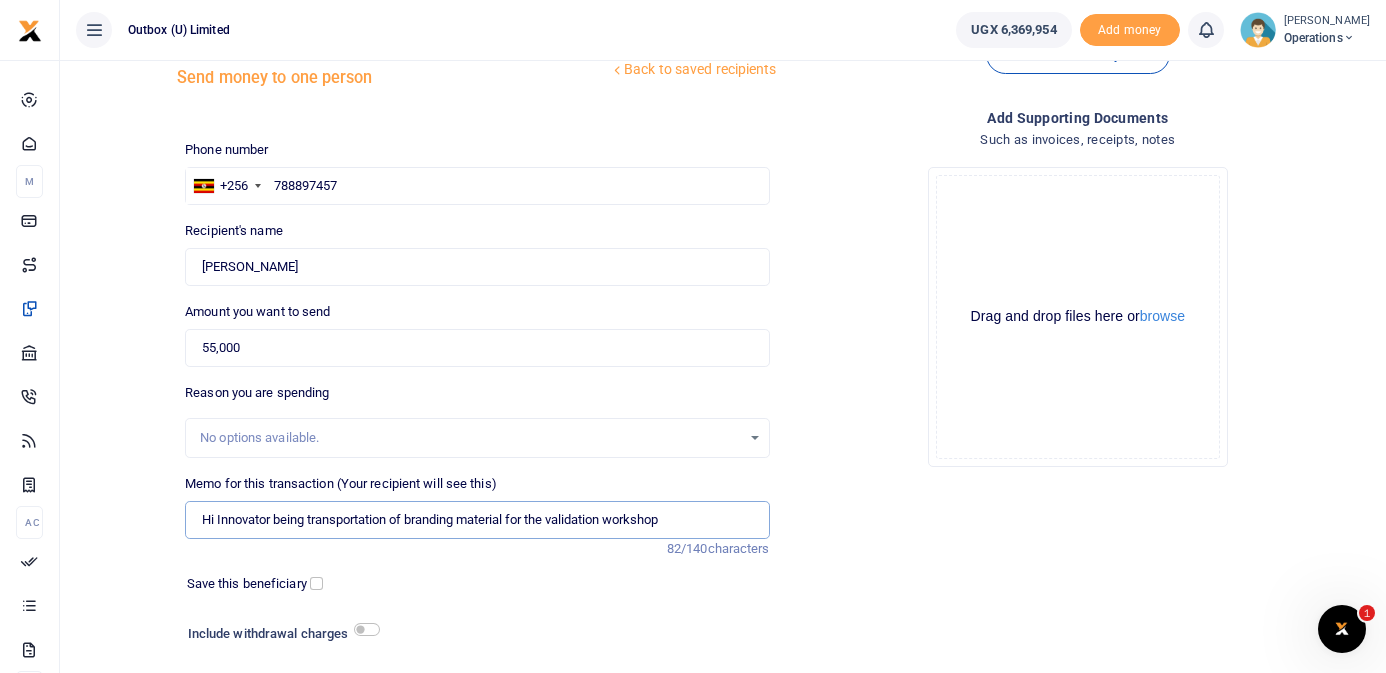 scroll, scrollTop: 0, scrollLeft: 0, axis: both 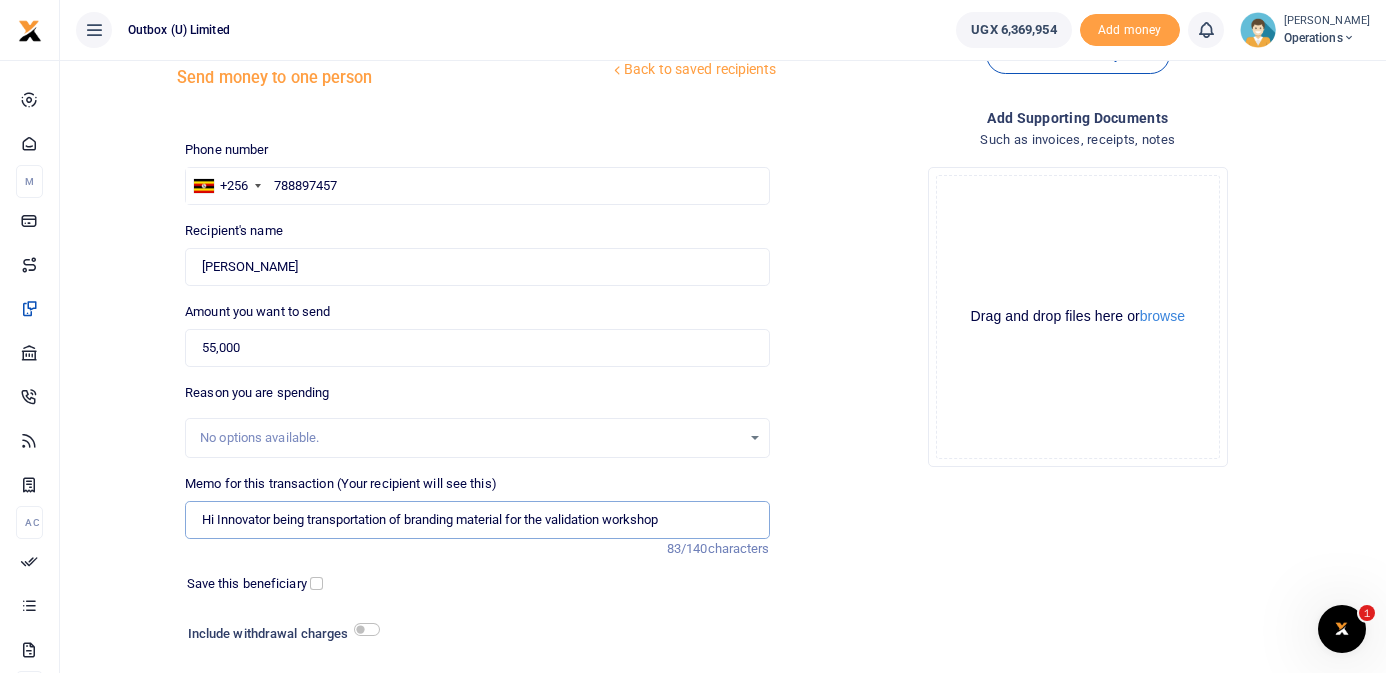 paste on "to Sheraton Hotel" 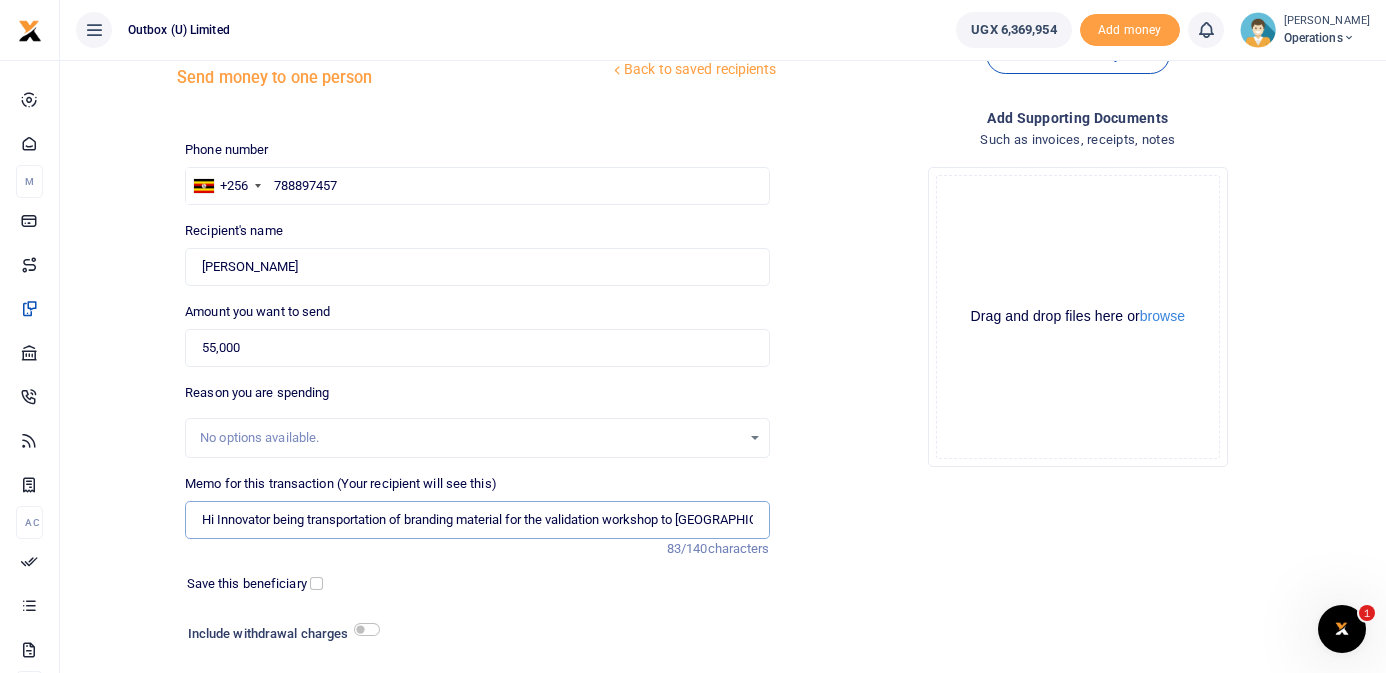 scroll, scrollTop: 0, scrollLeft: 27, axis: horizontal 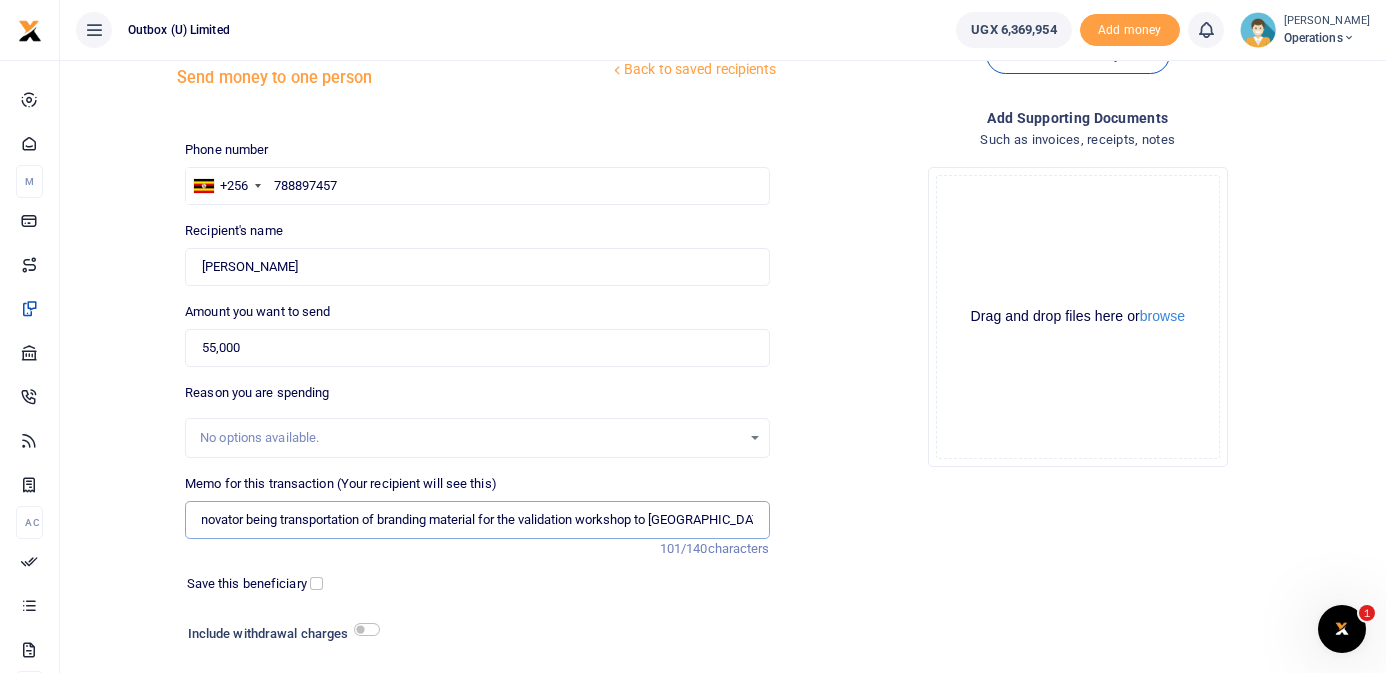 click on "Hi Innovator being transportation of branding material for the validation workshop to Sheraton Hotel" at bounding box center (477, 520) 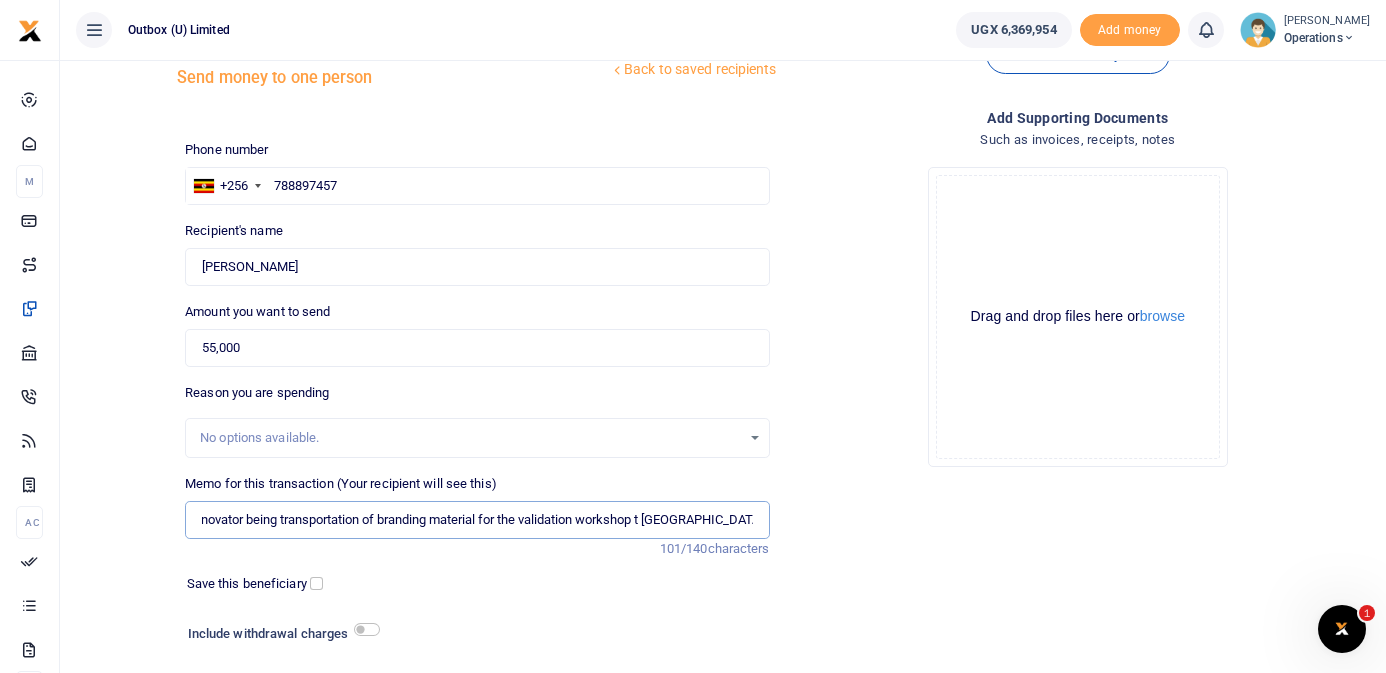 scroll, scrollTop: 0, scrollLeft: 20, axis: horizontal 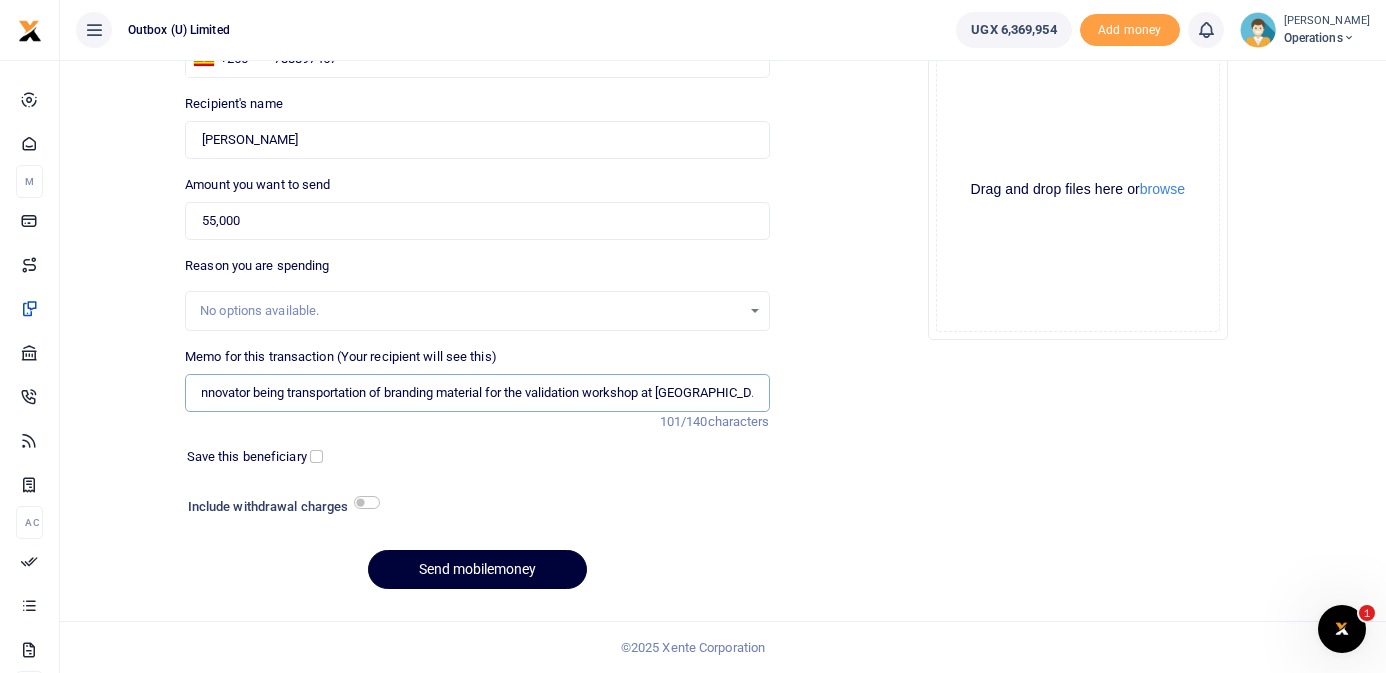 type on "Hi Innovator being transportation of branding material for the validation workshop at [GEOGRAPHIC_DATA]" 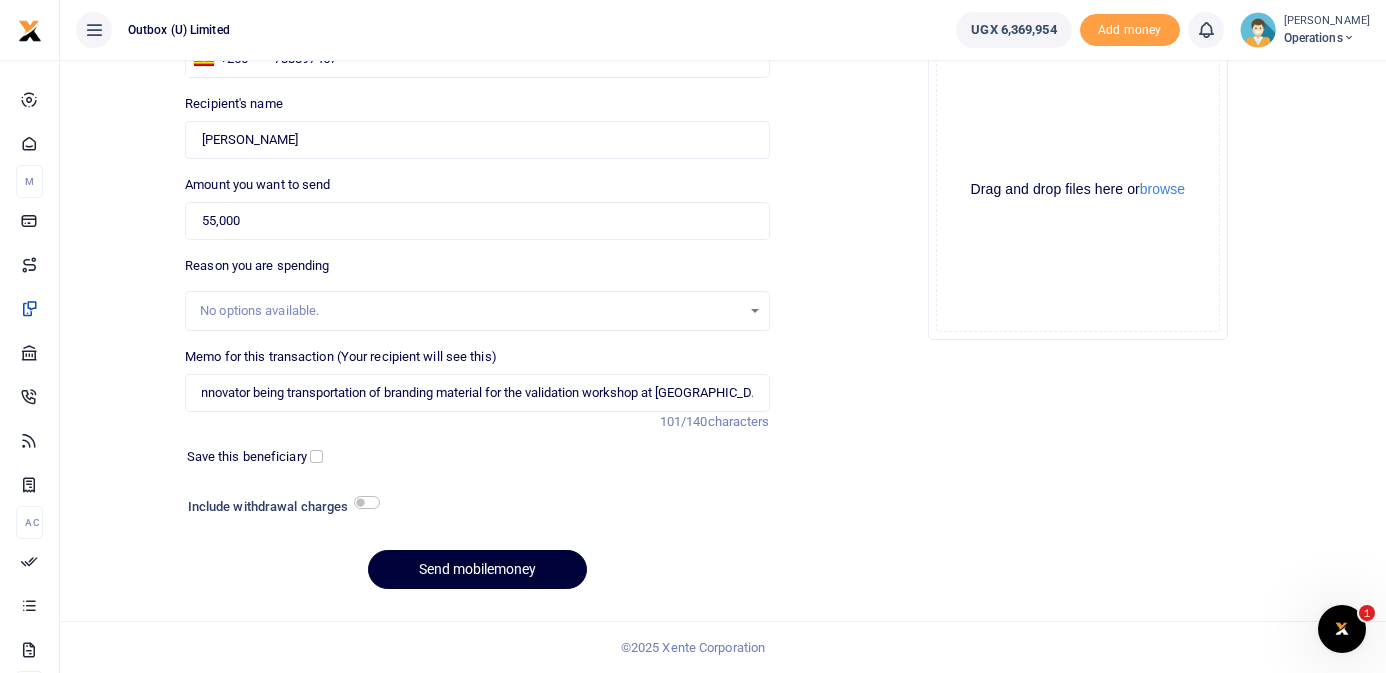 click on "Send mobilemoney" at bounding box center [477, 569] 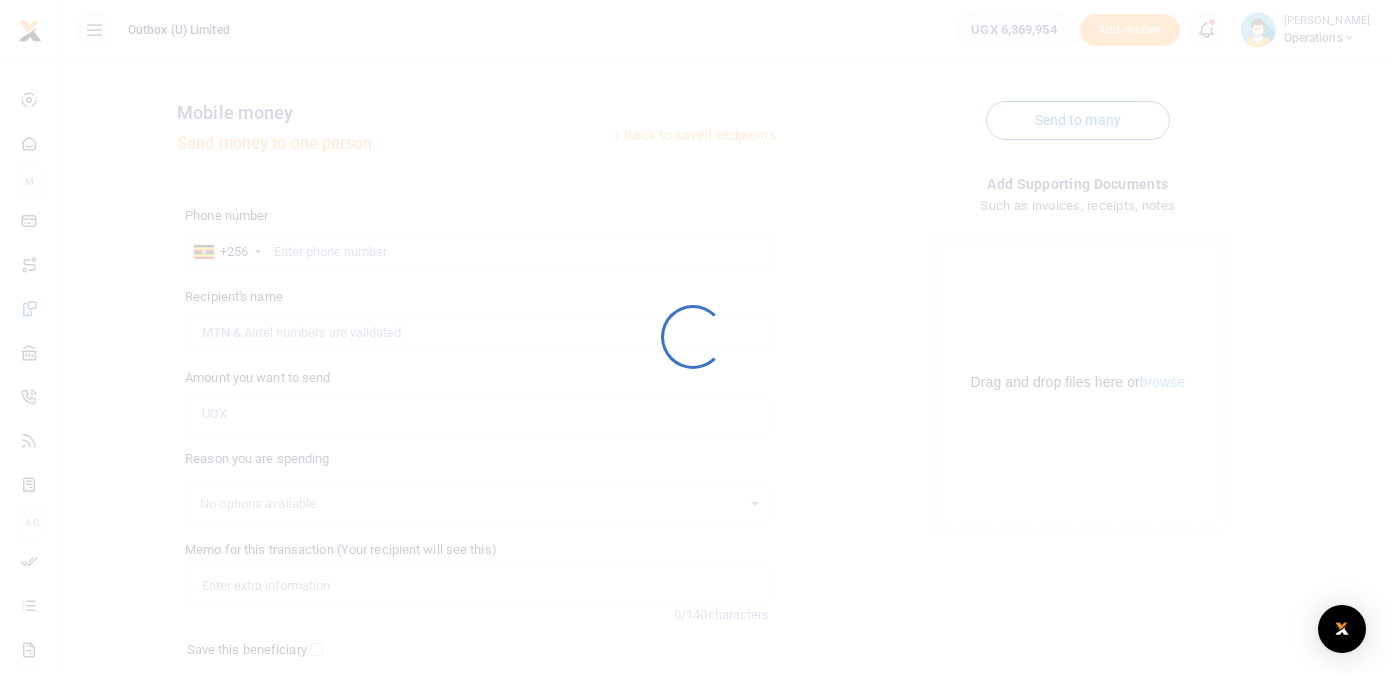 scroll, scrollTop: 193, scrollLeft: 0, axis: vertical 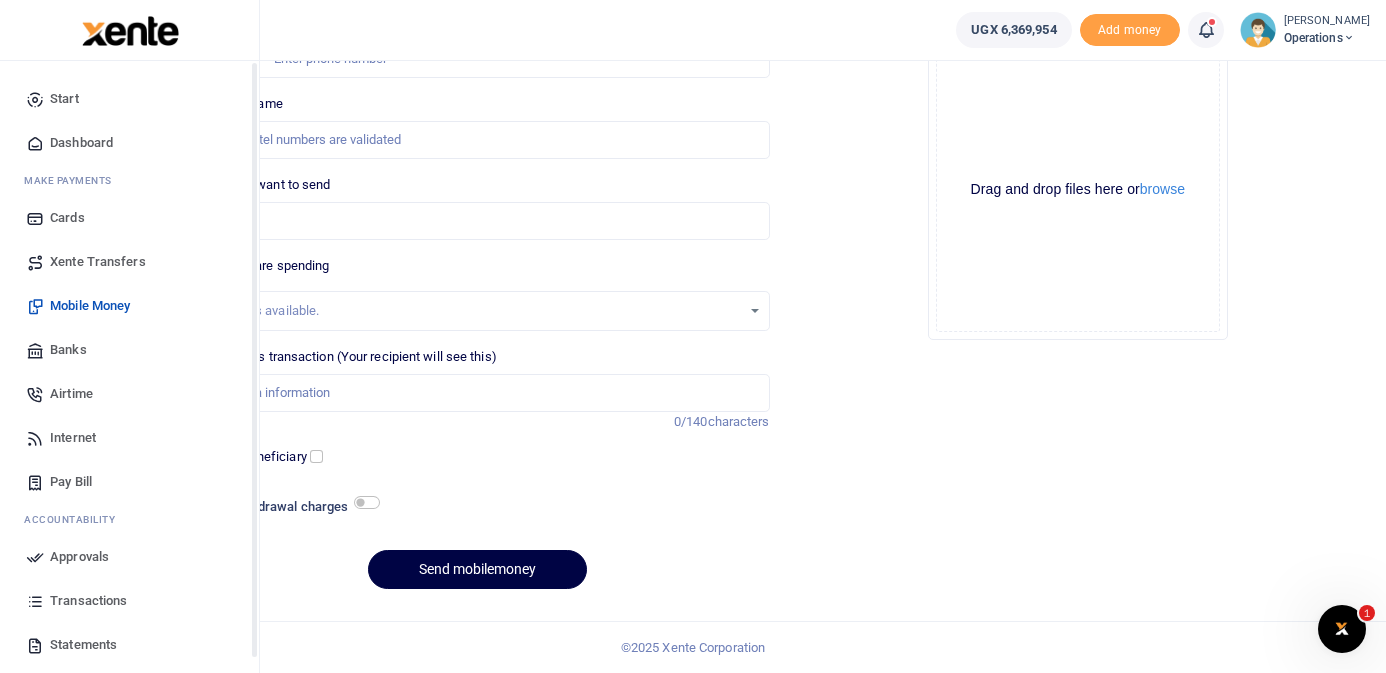 click at bounding box center (35, 143) 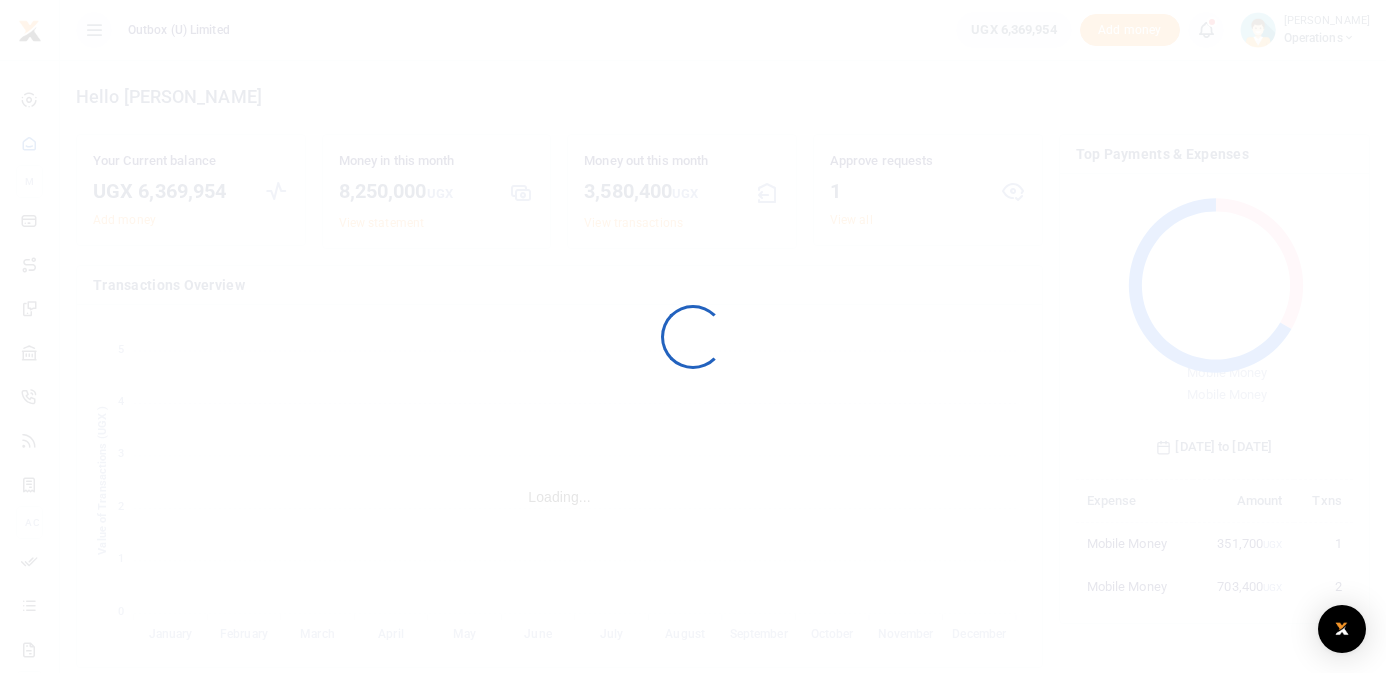 scroll, scrollTop: 0, scrollLeft: 0, axis: both 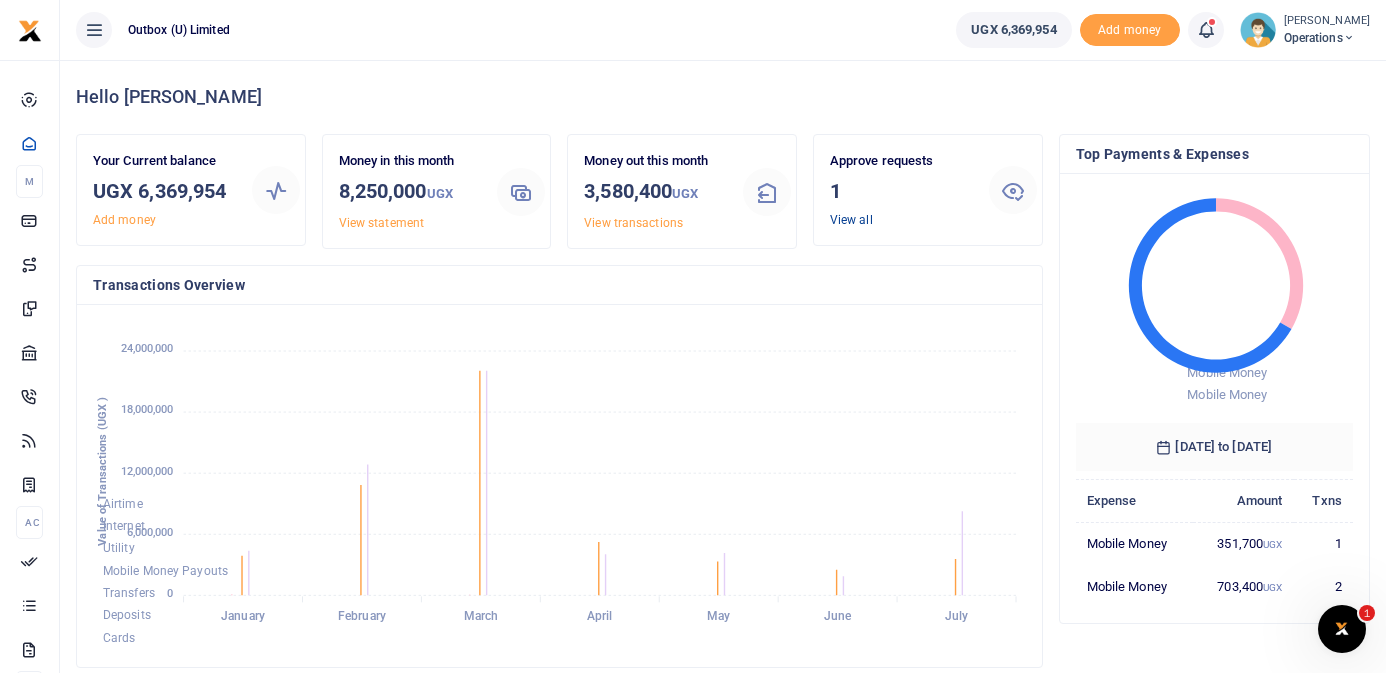 click on "View all" at bounding box center [851, 220] 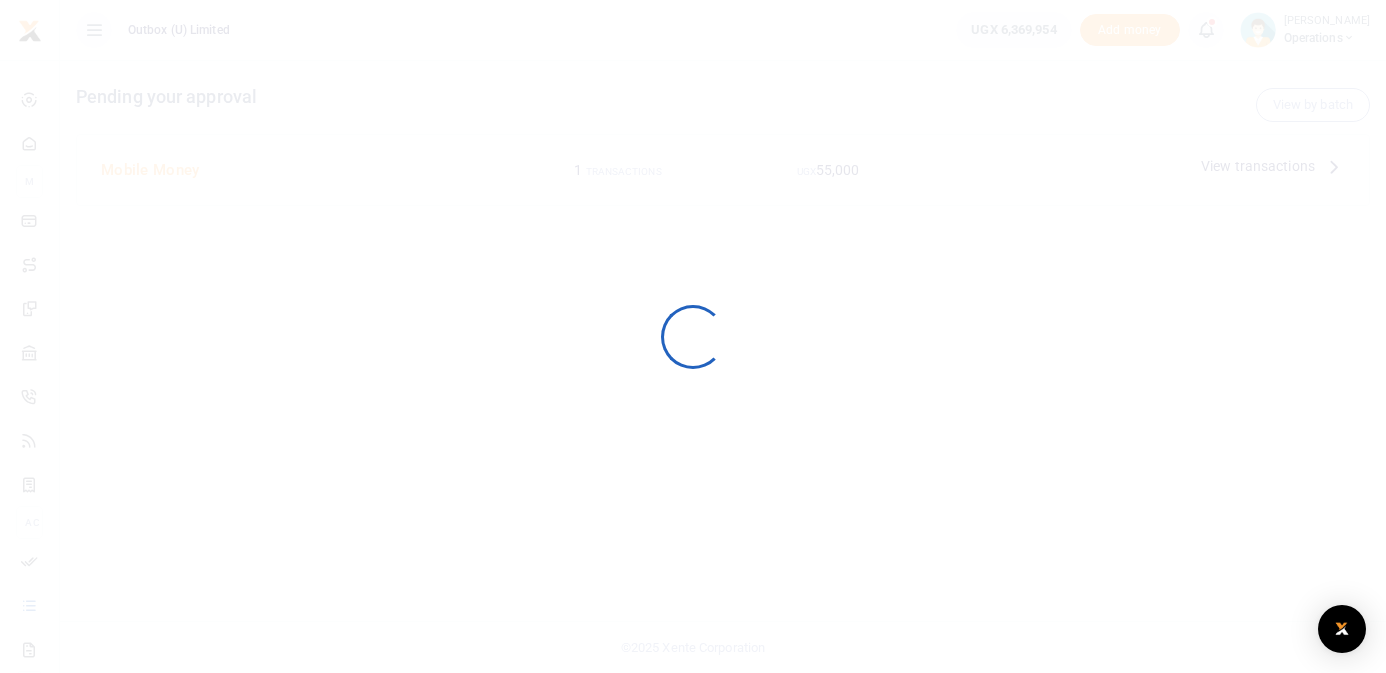 scroll, scrollTop: 0, scrollLeft: 0, axis: both 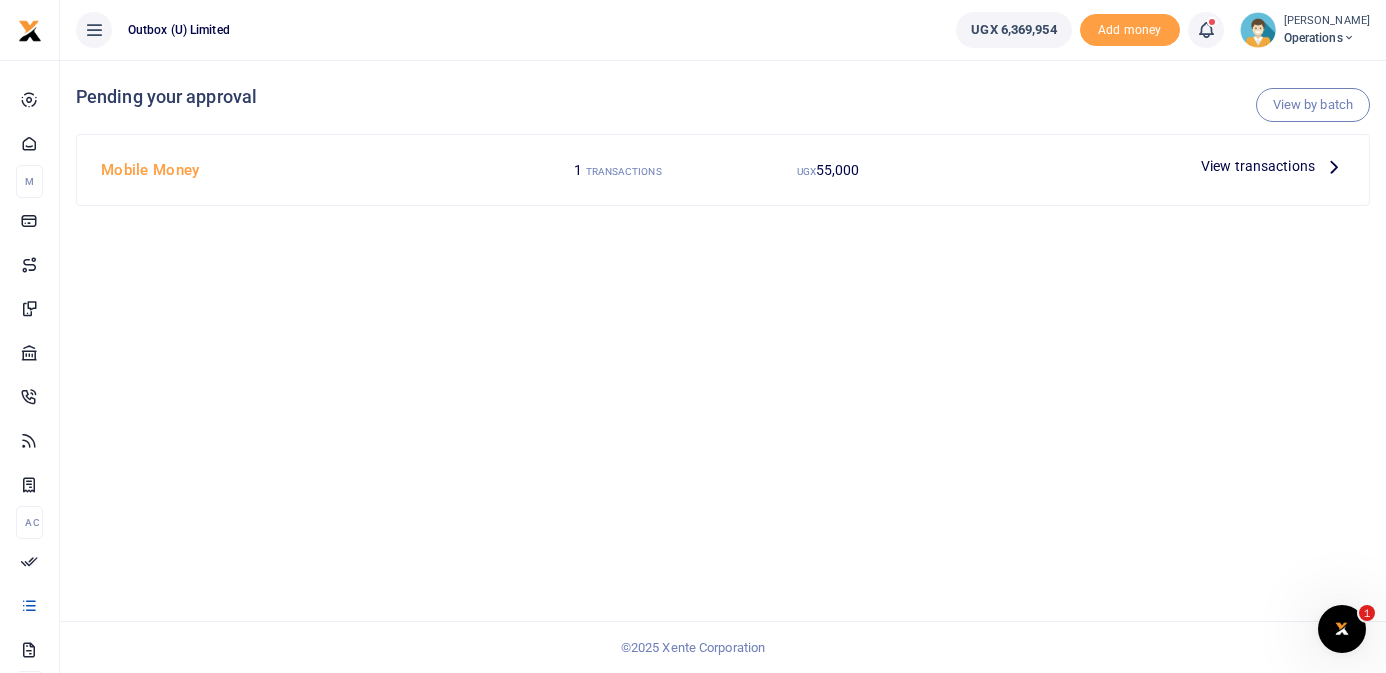 click at bounding box center [1334, 166] 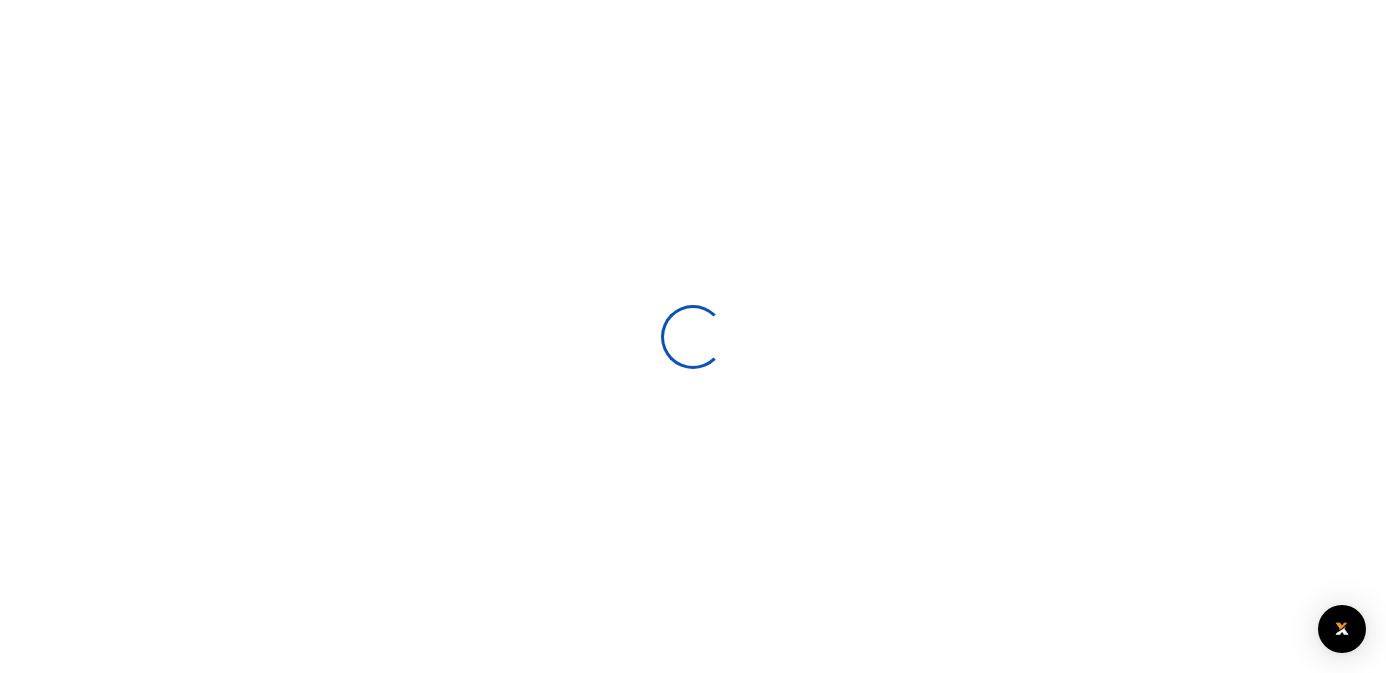 scroll, scrollTop: 0, scrollLeft: 0, axis: both 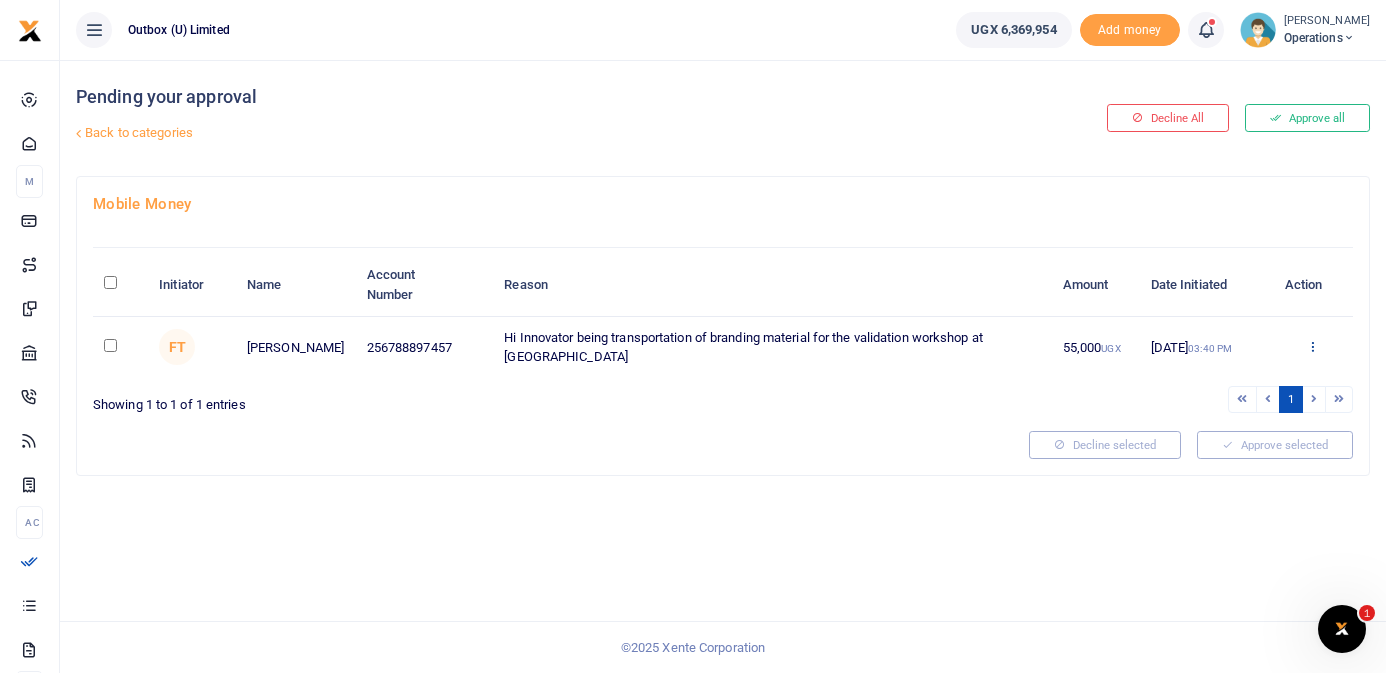 click at bounding box center (1312, 346) 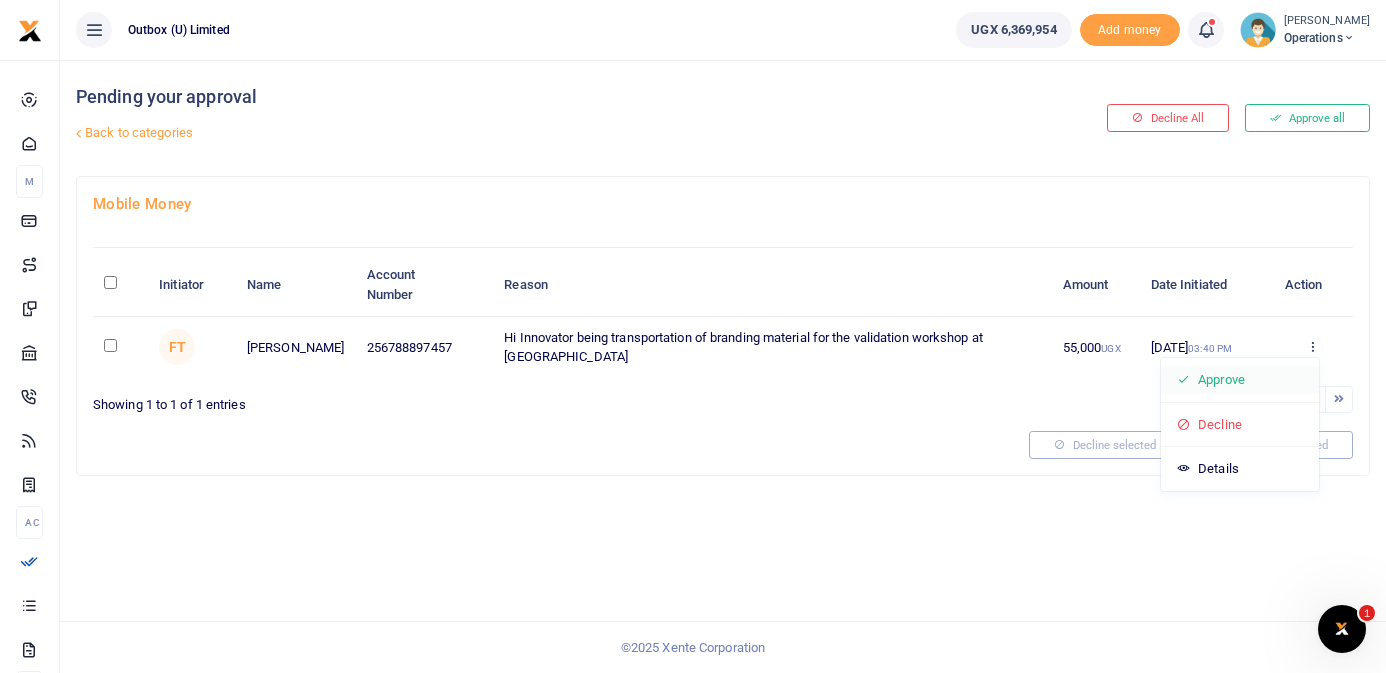 click on "Approve" at bounding box center (1240, 380) 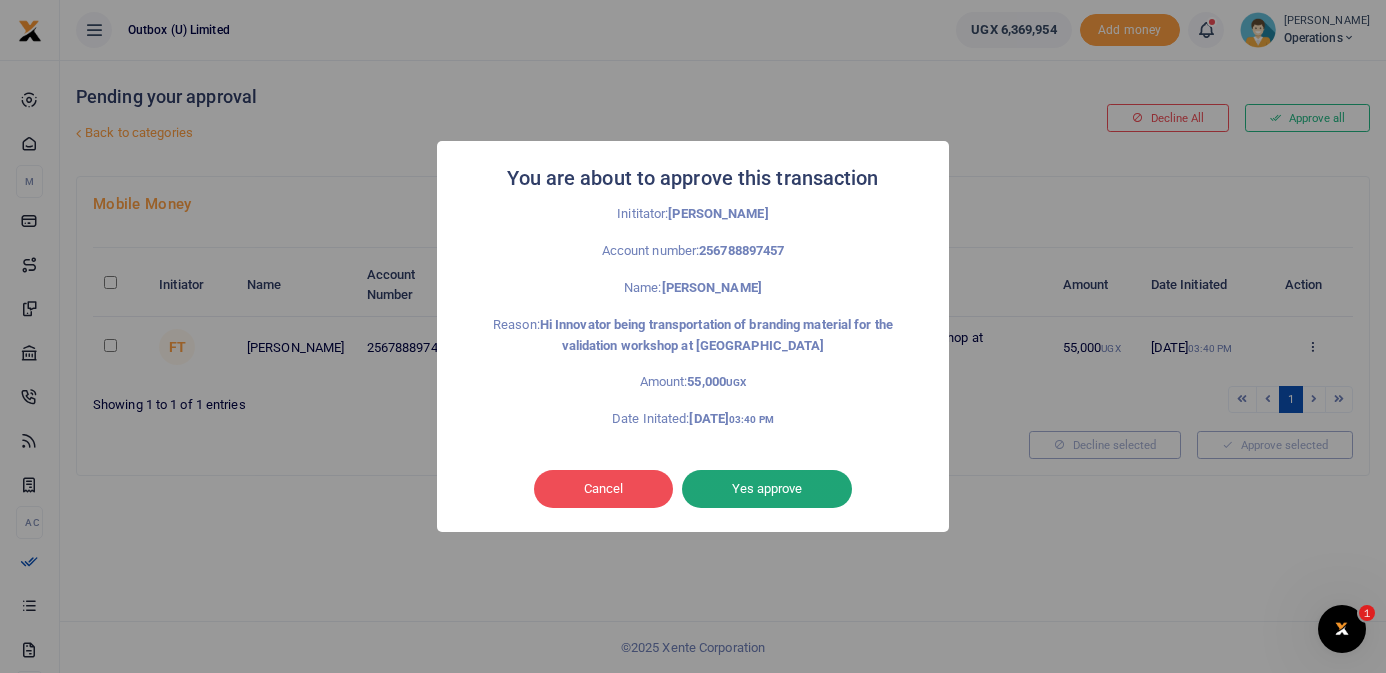 click on "Yes approve" at bounding box center (767, 489) 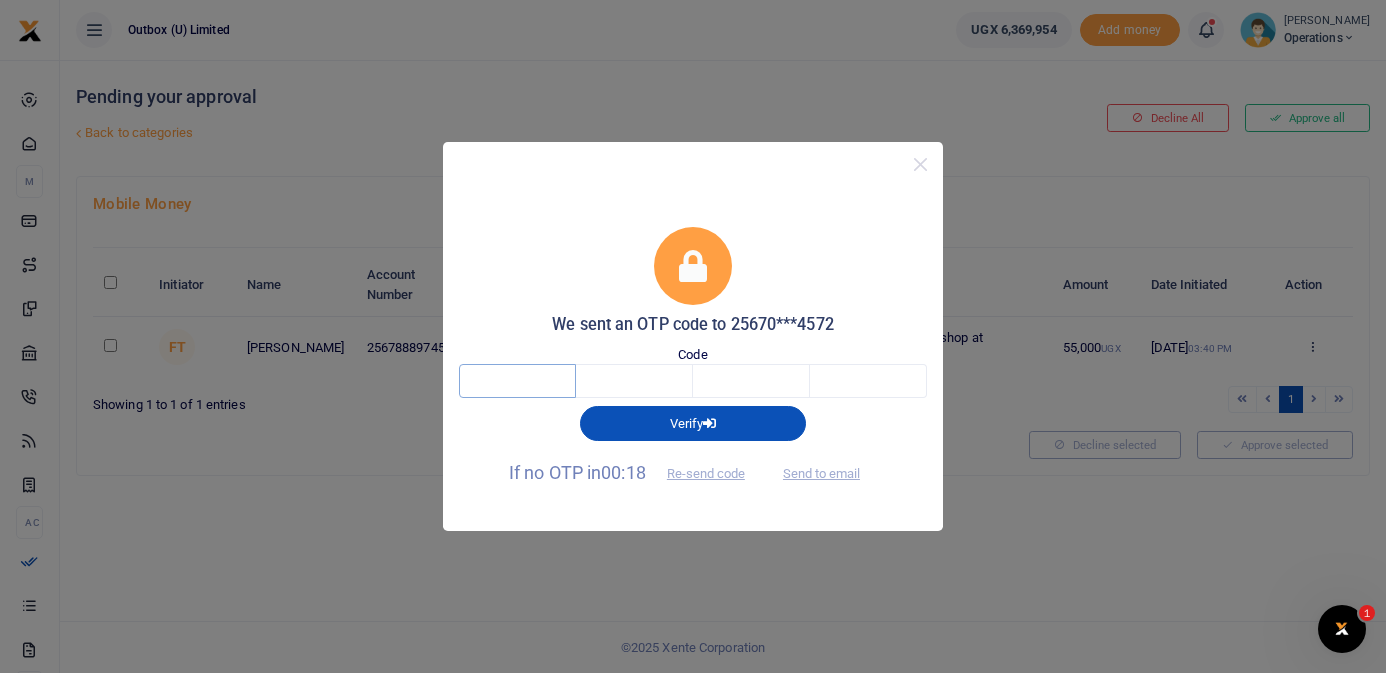 click at bounding box center [517, 381] 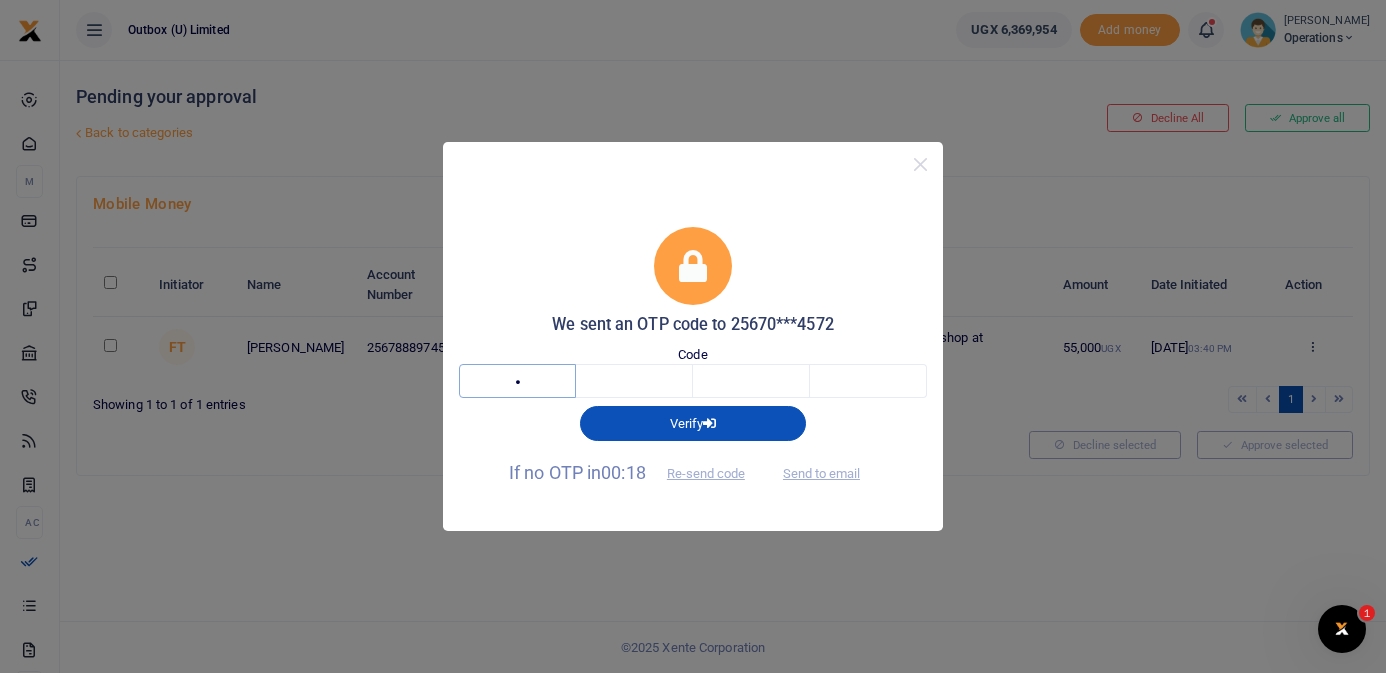 type on "5" 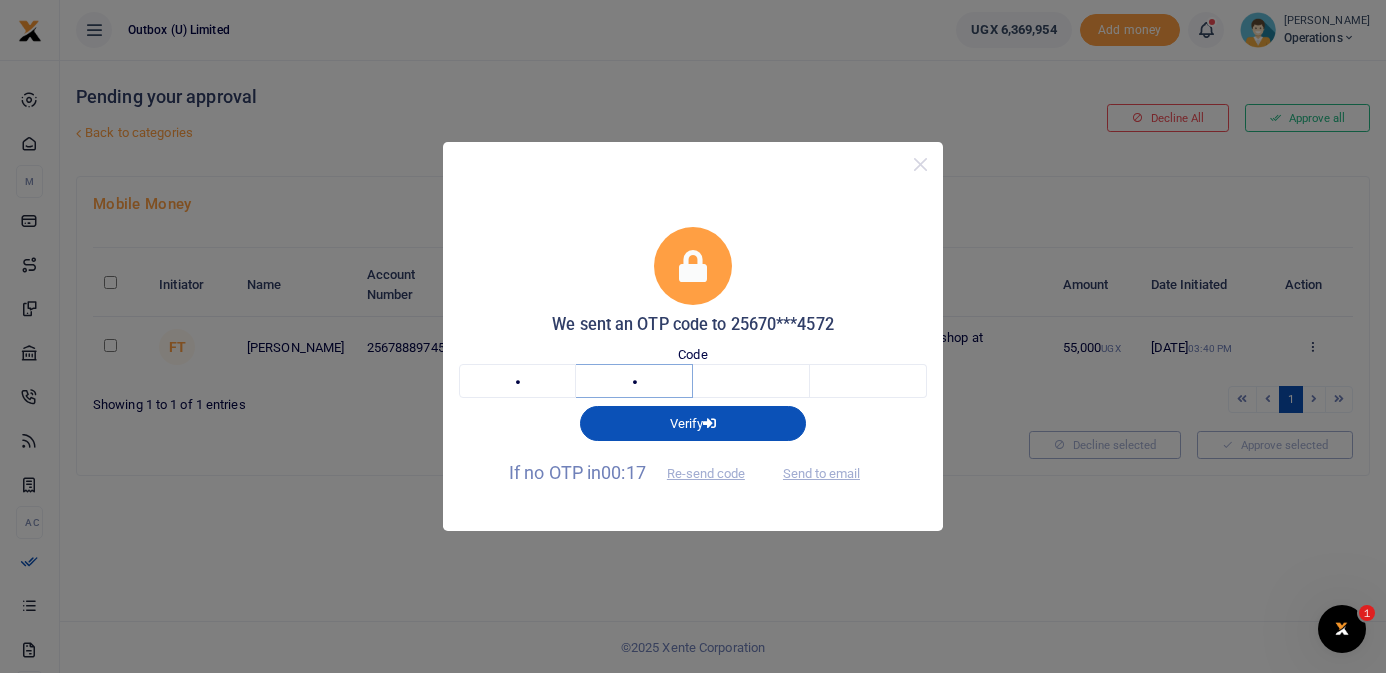 type on "8" 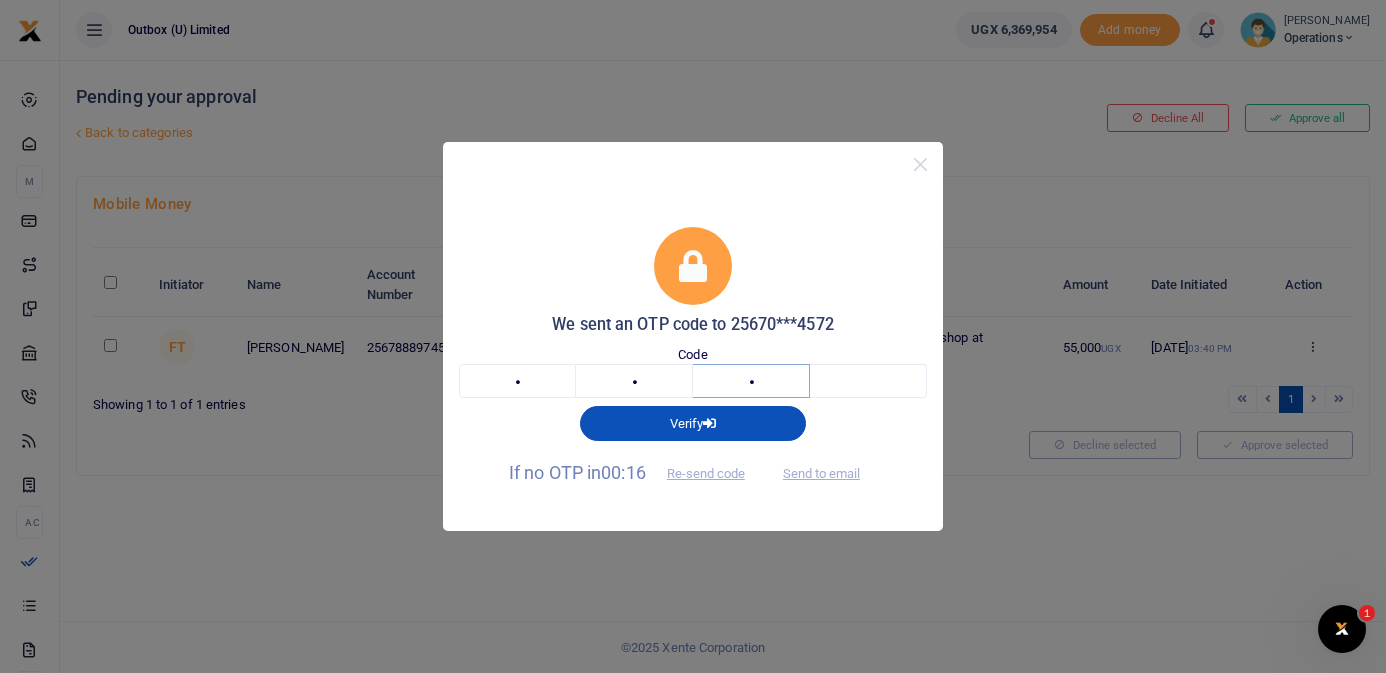 type on "5" 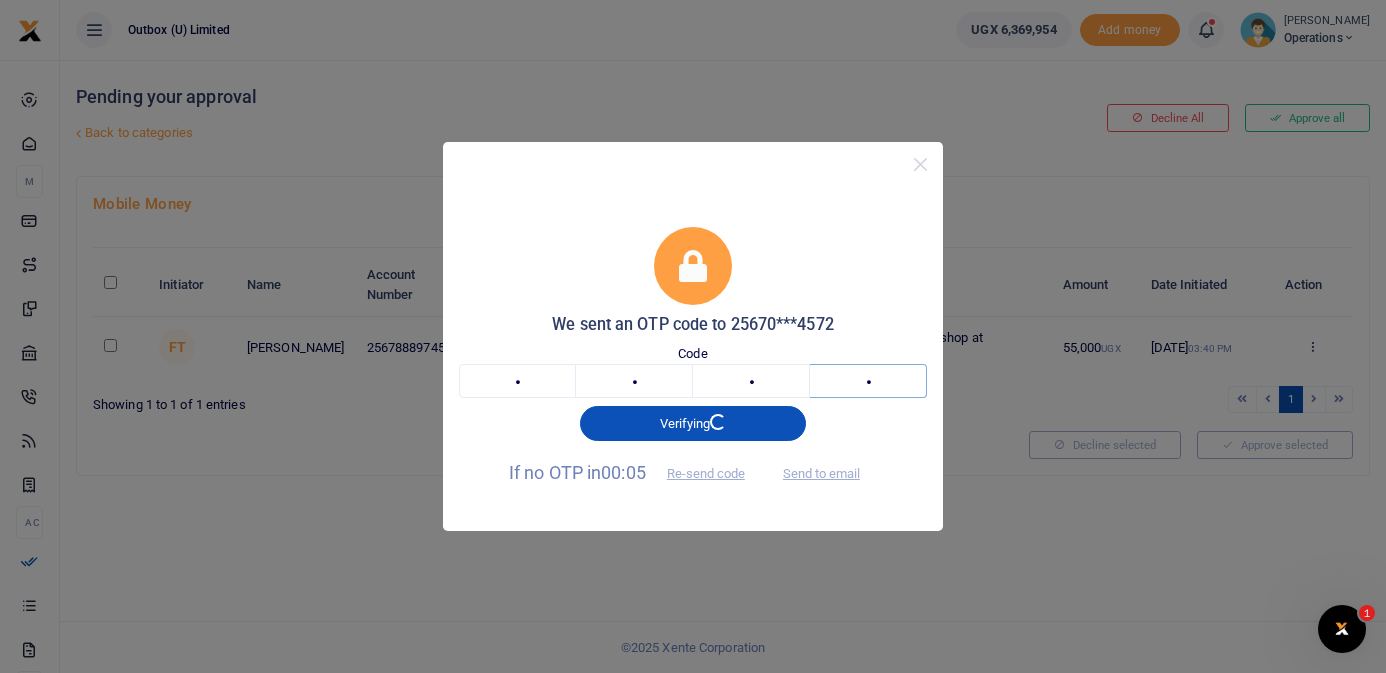 type on "9" 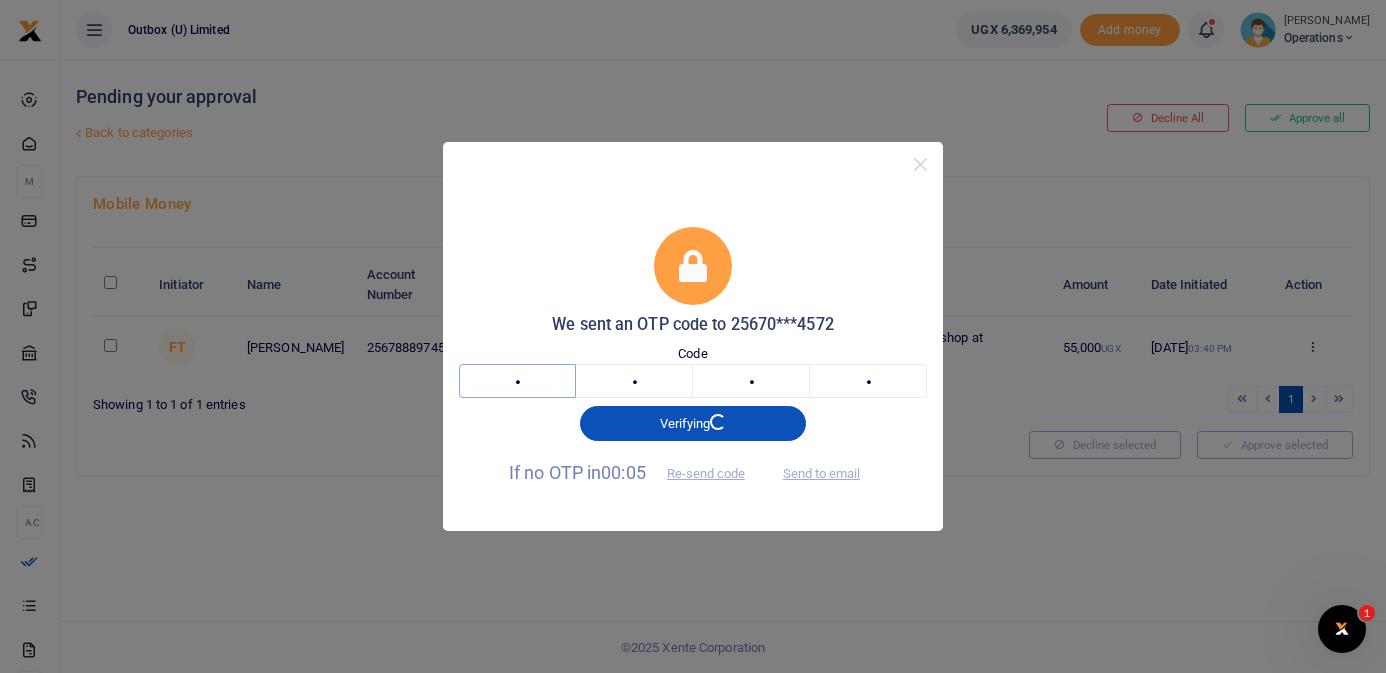 click on "5" at bounding box center (517, 381) 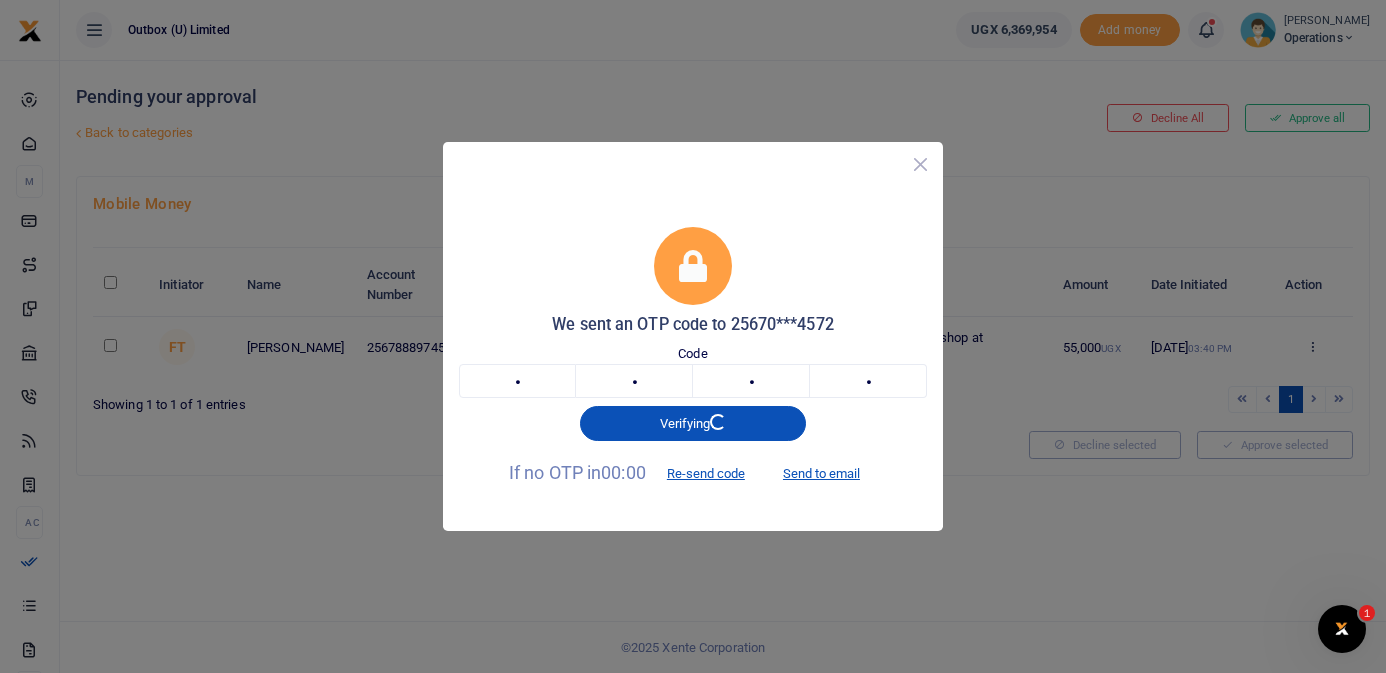 click at bounding box center (920, 164) 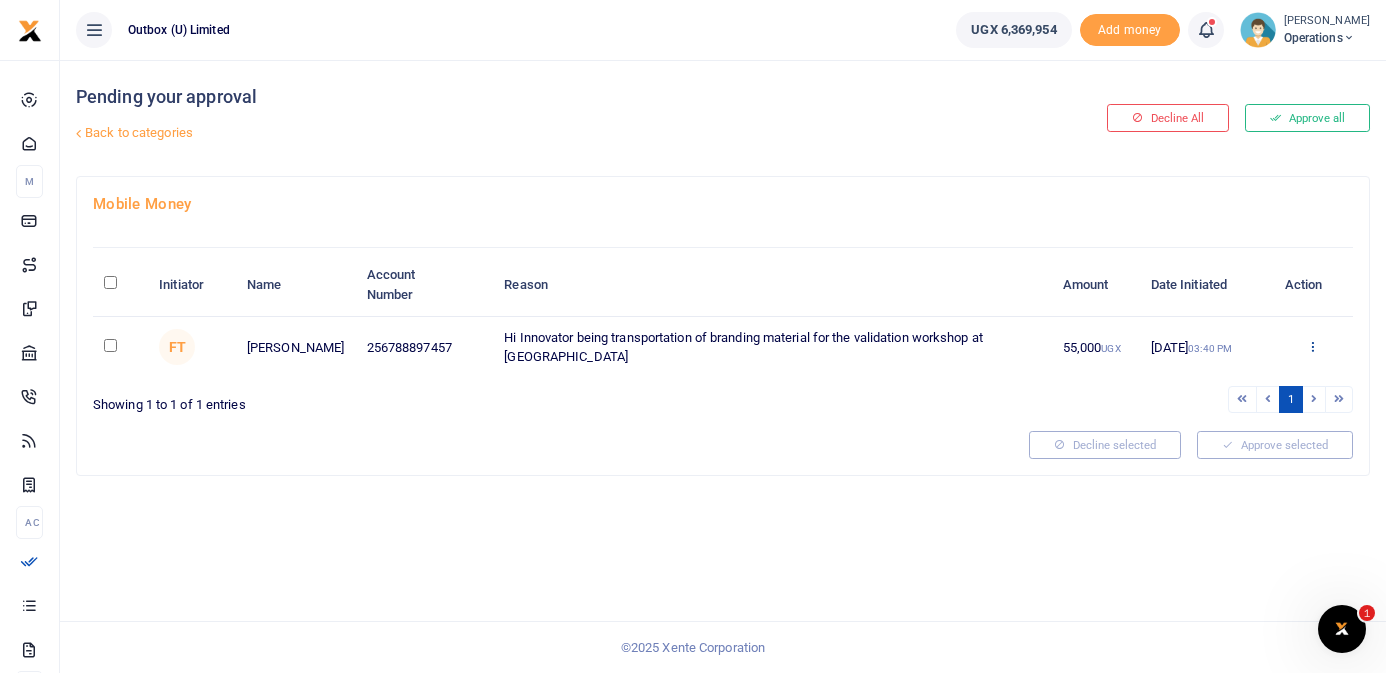 click at bounding box center [1312, 346] 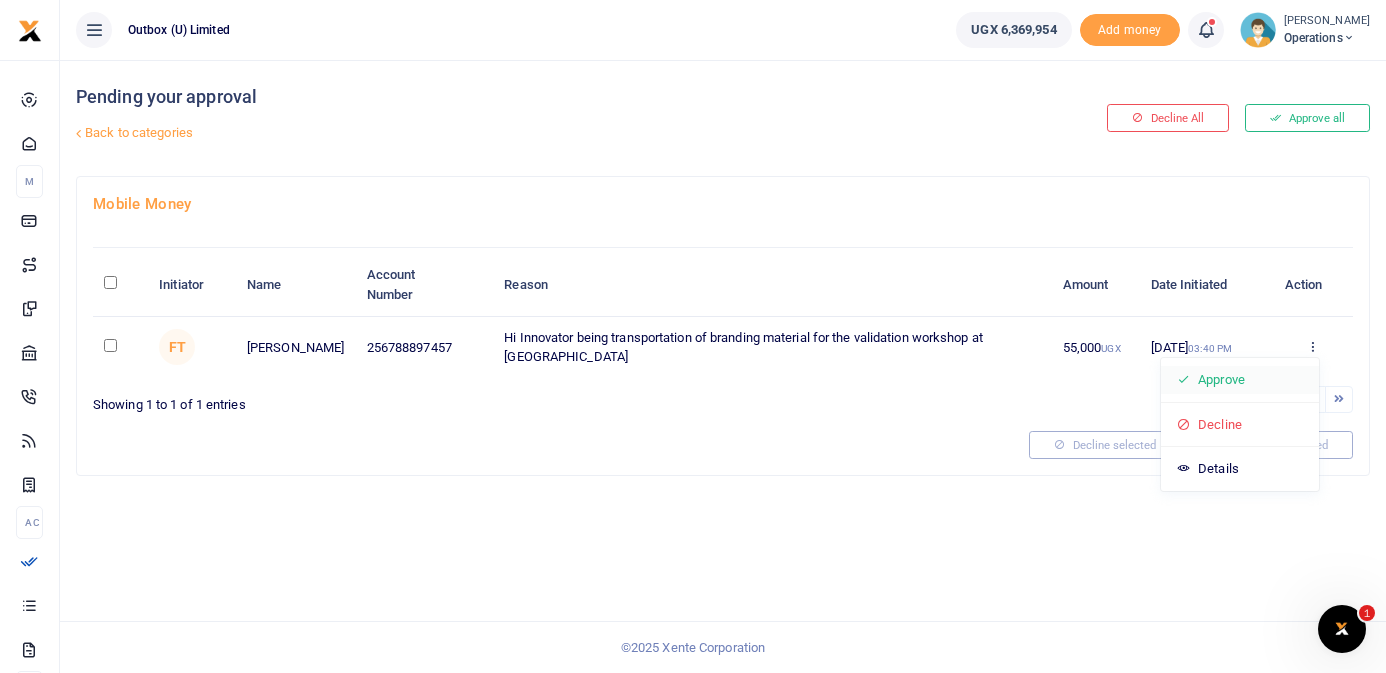 click on "Approve" at bounding box center [1240, 380] 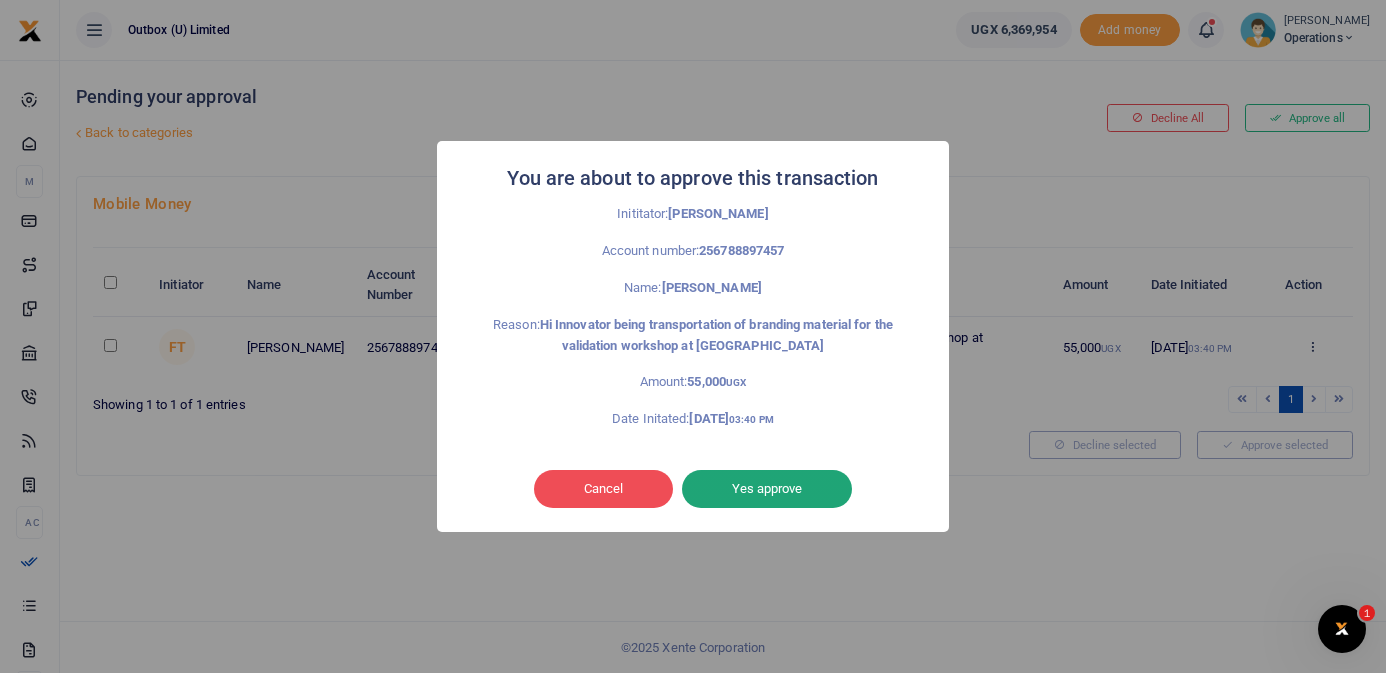 click on "Yes approve" at bounding box center [767, 489] 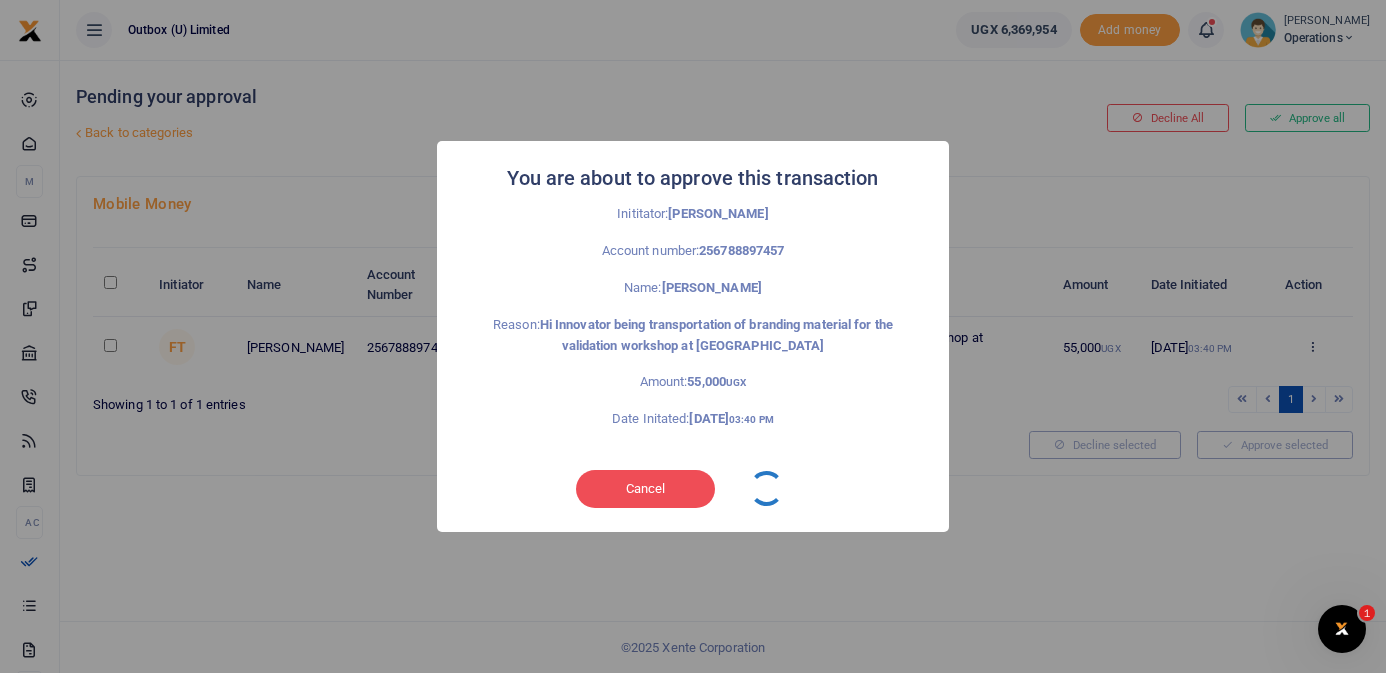 type 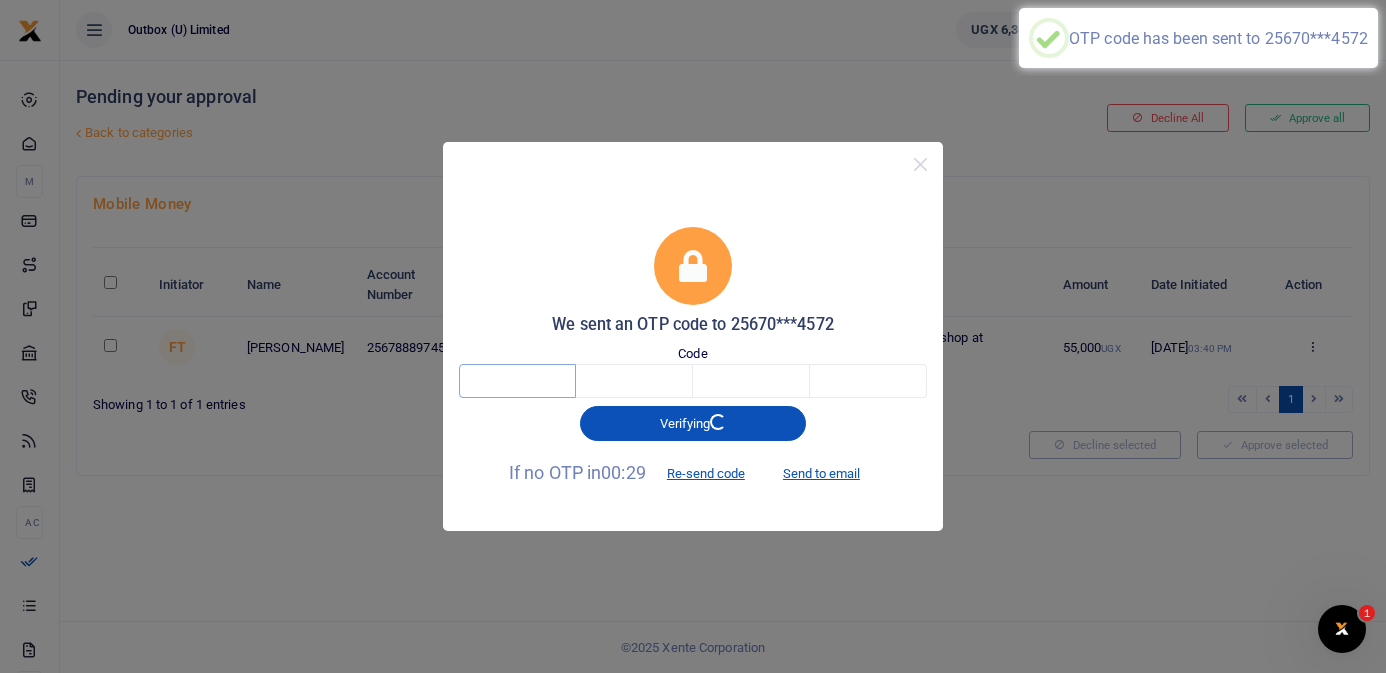 click at bounding box center [517, 381] 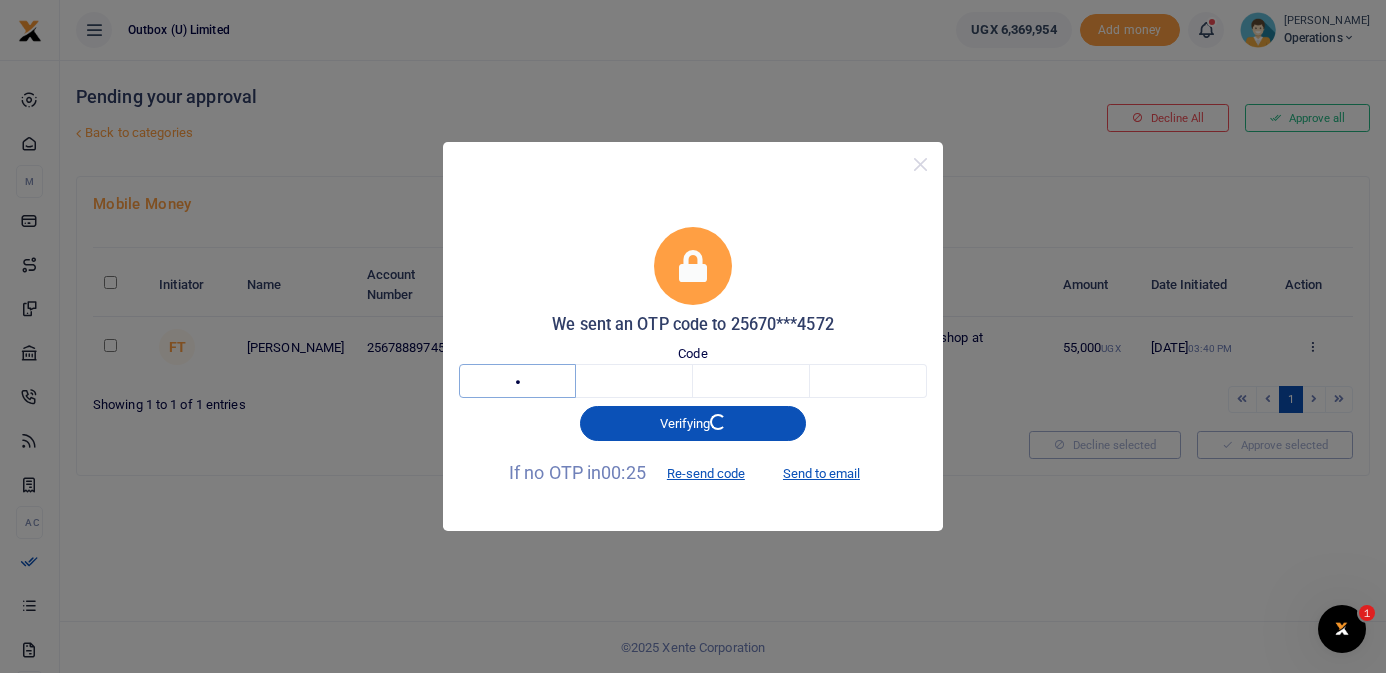 type on "2" 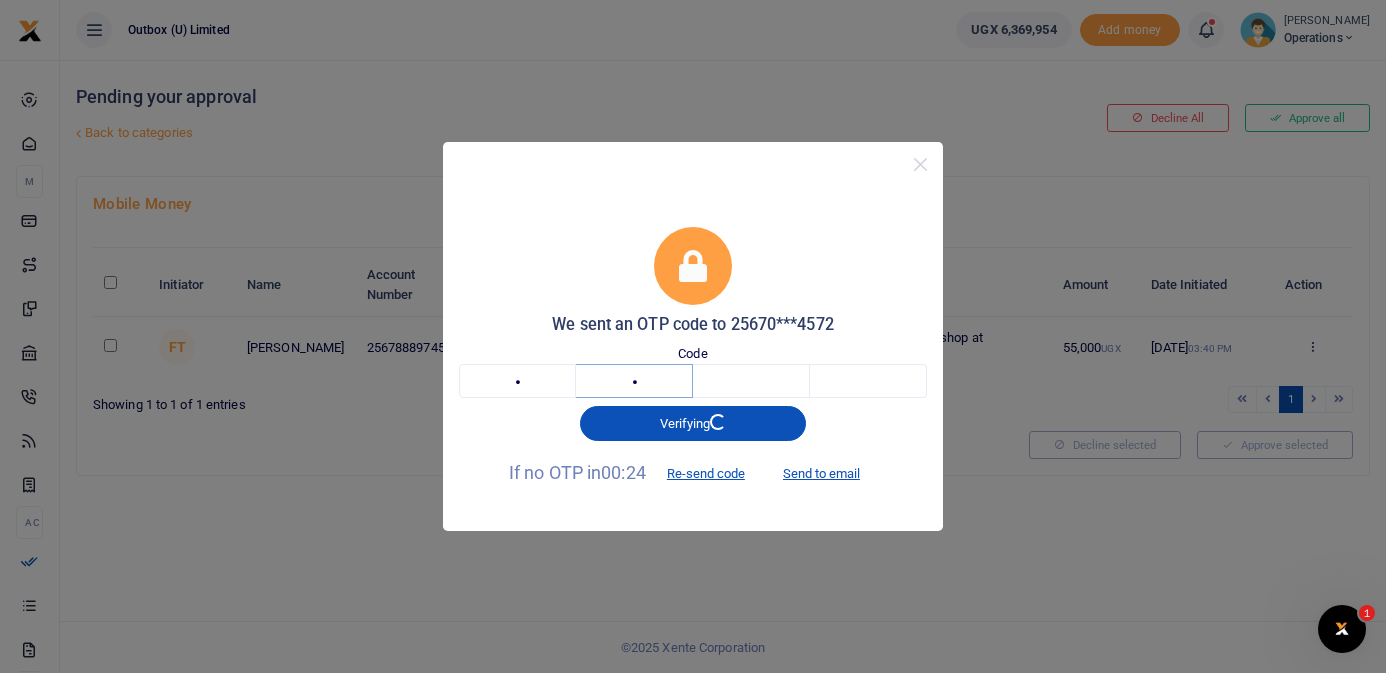 type on "1" 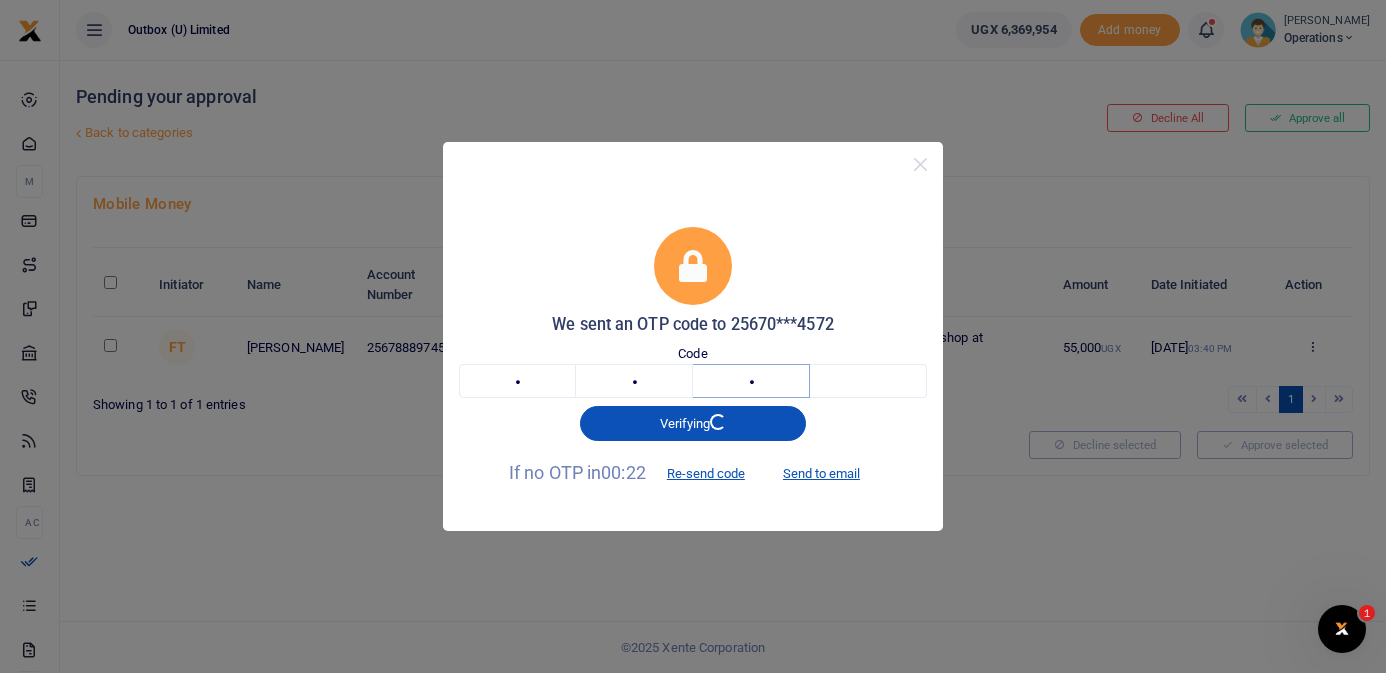 type on "0" 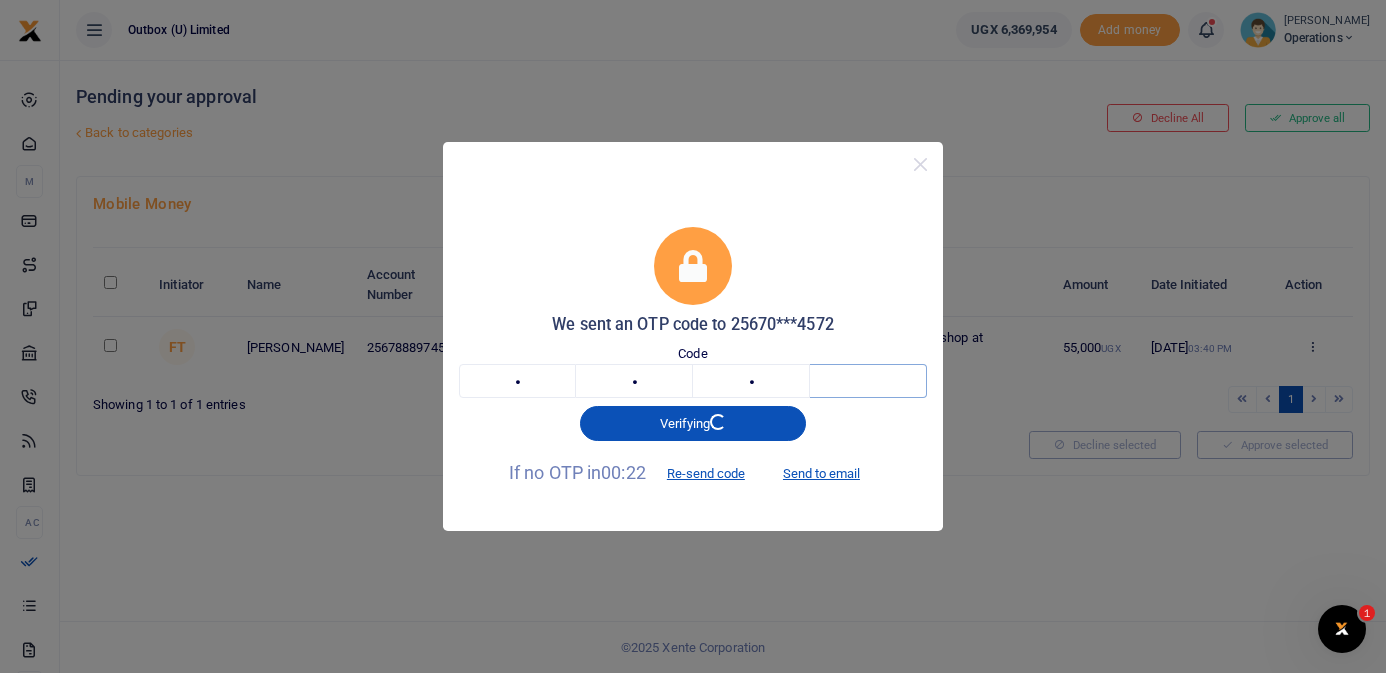 type on "9" 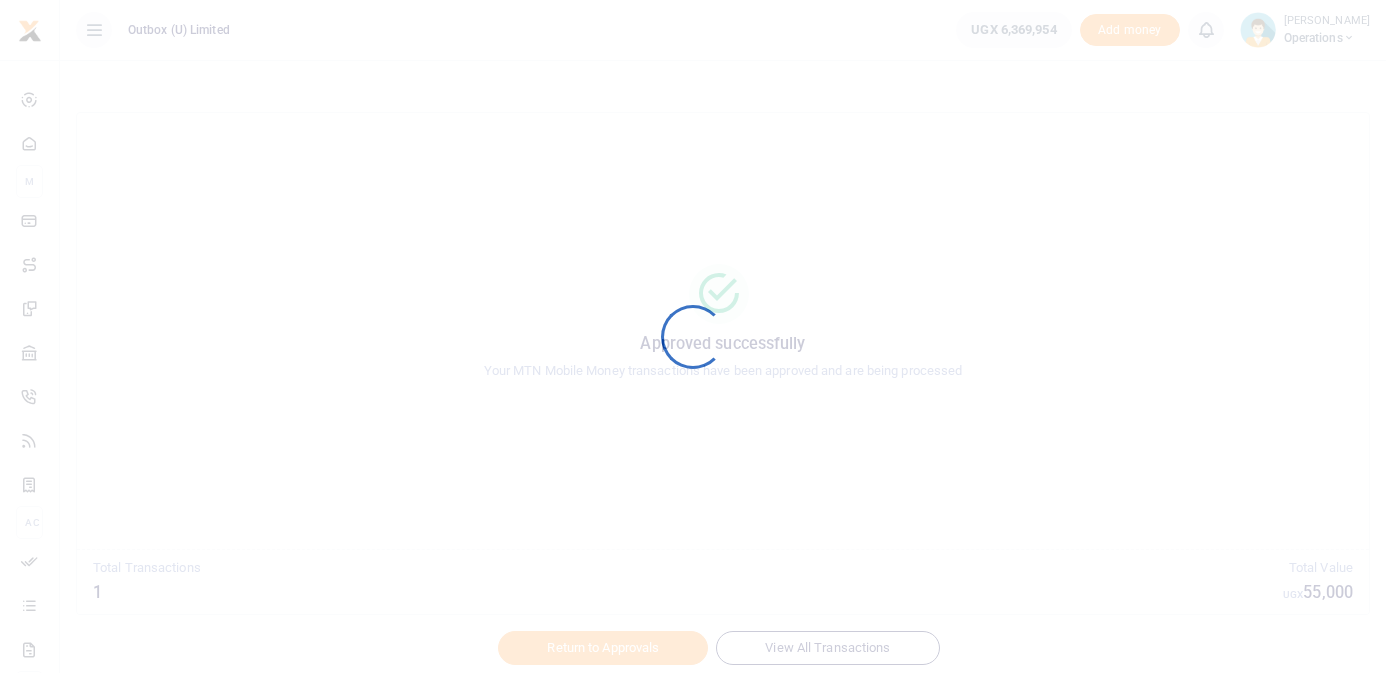 scroll, scrollTop: 0, scrollLeft: 0, axis: both 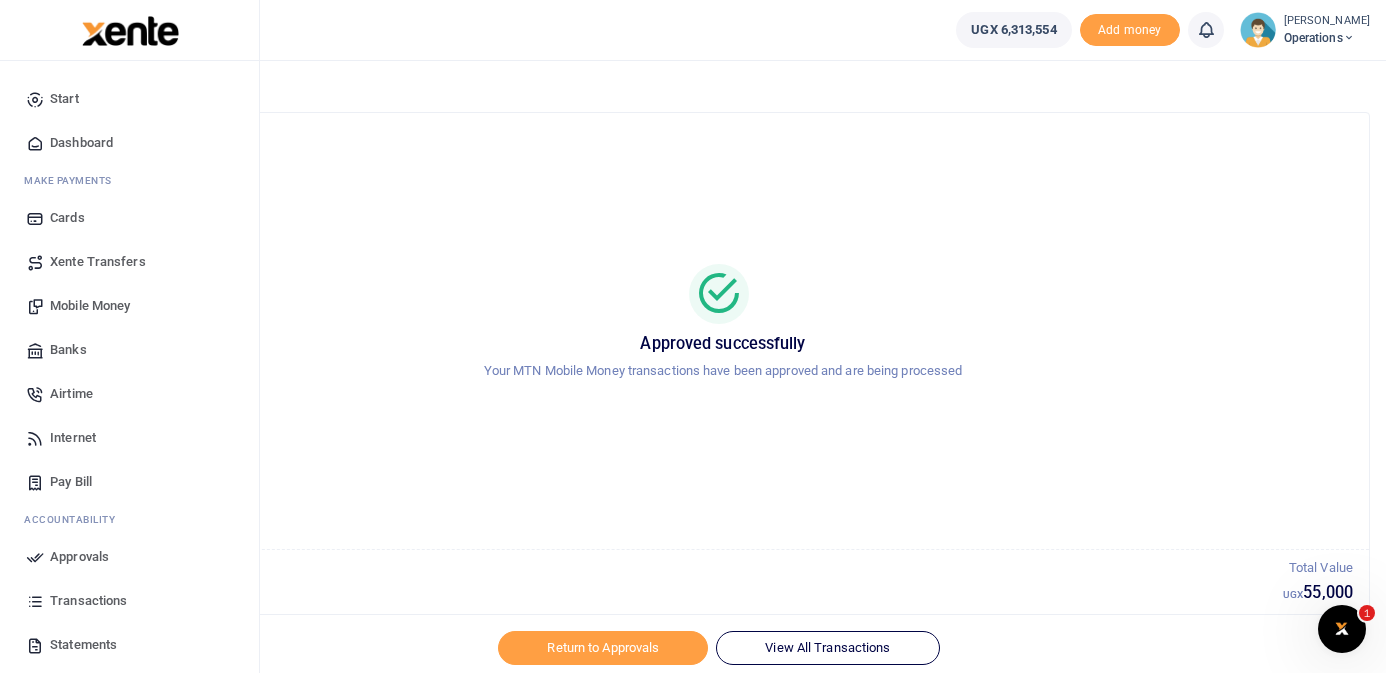 click on "Dashboard" at bounding box center [81, 143] 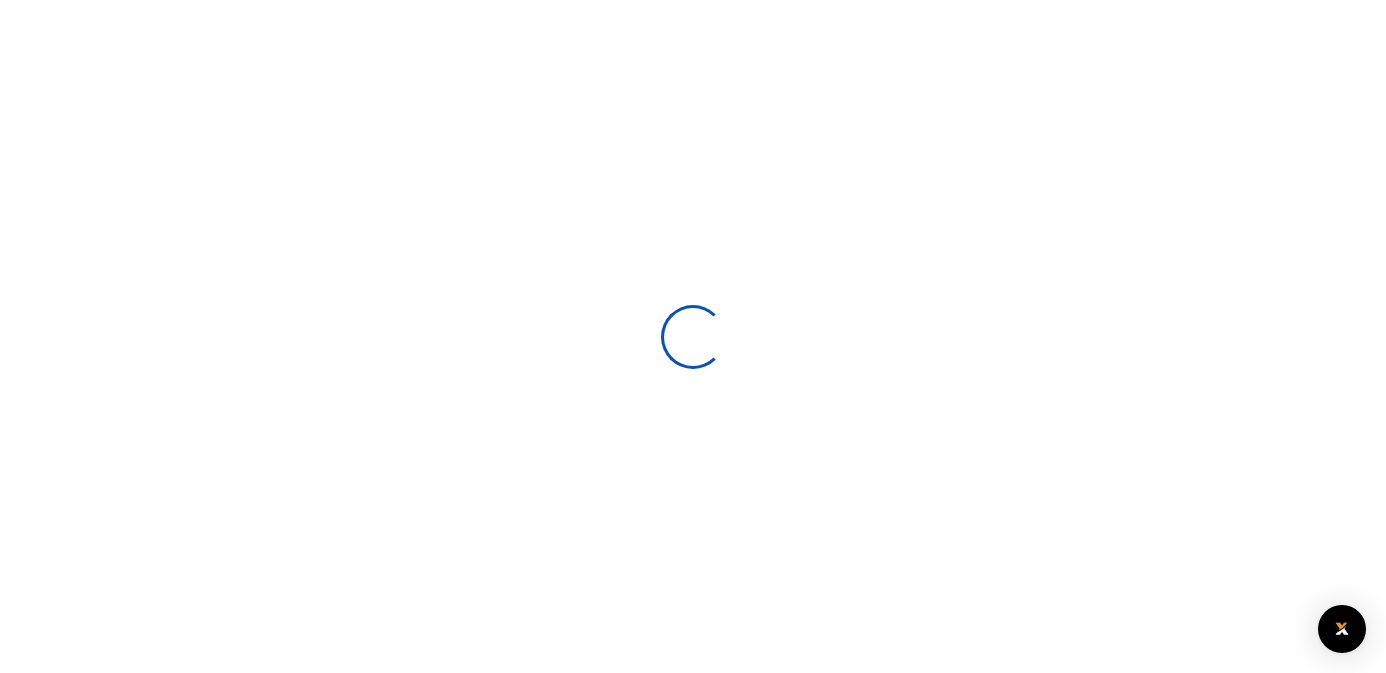 scroll, scrollTop: 0, scrollLeft: 0, axis: both 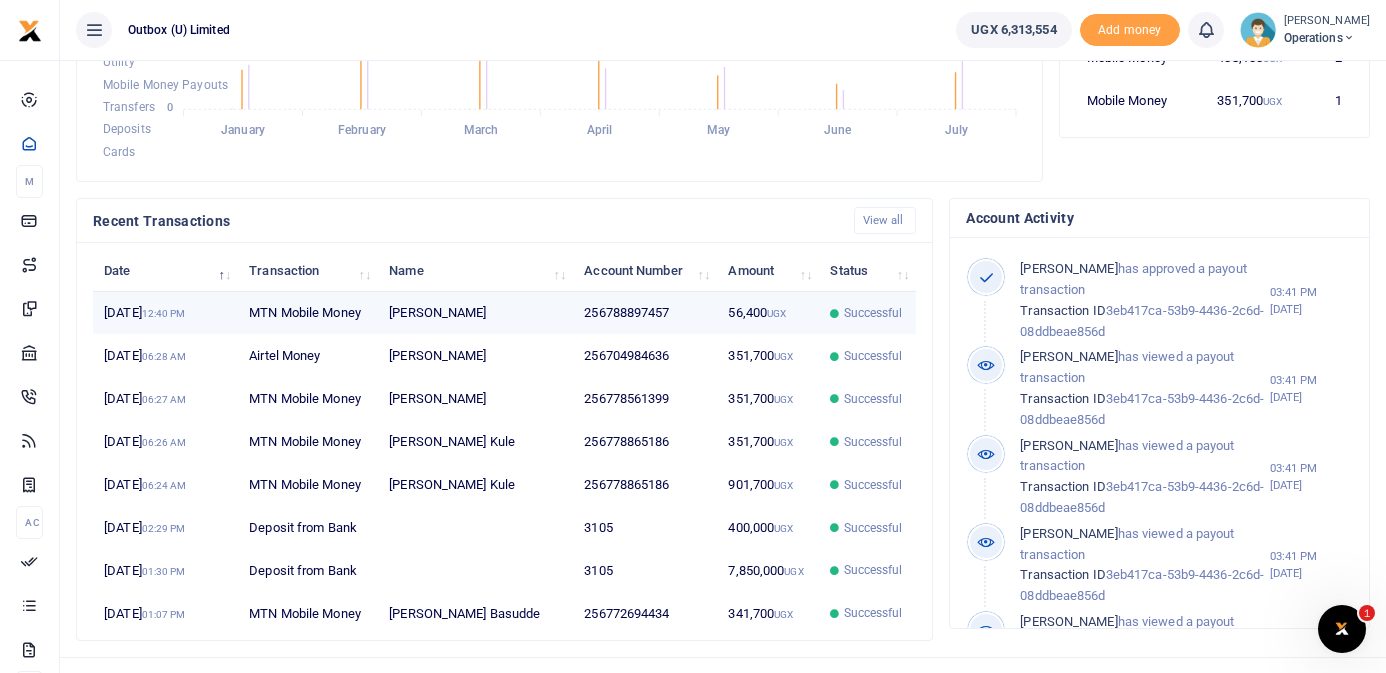 click on "[PERSON_NAME]" at bounding box center [475, 313] 